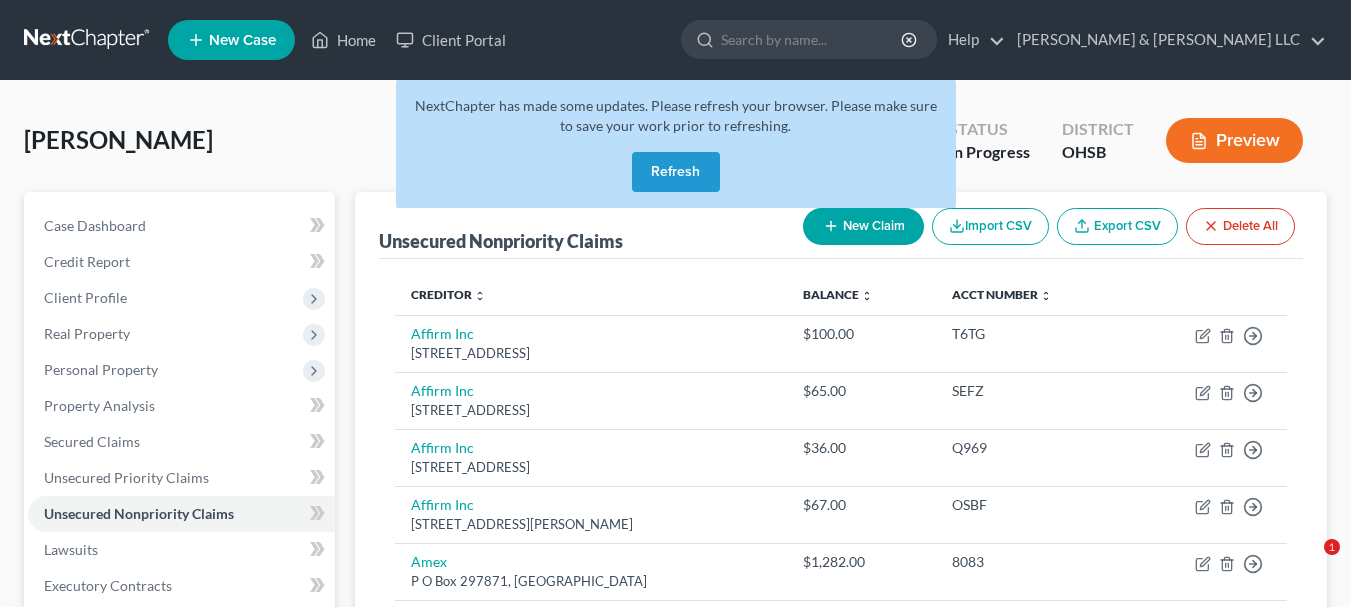 scroll, scrollTop: 0, scrollLeft: 0, axis: both 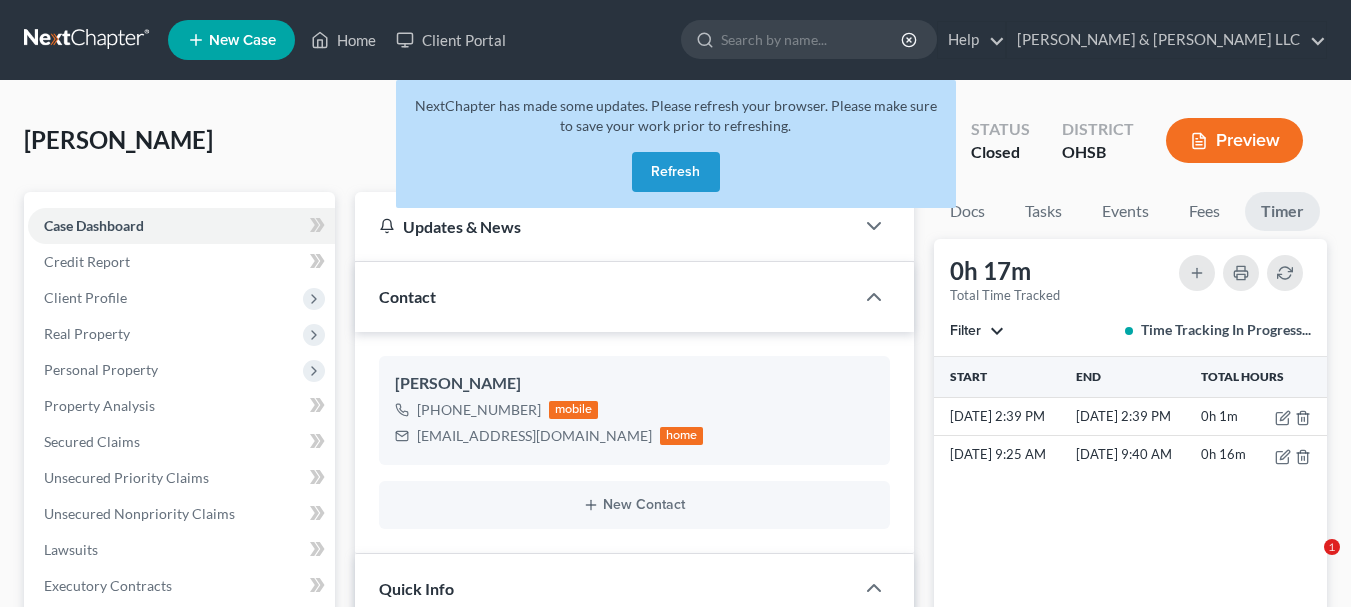 select on "0" 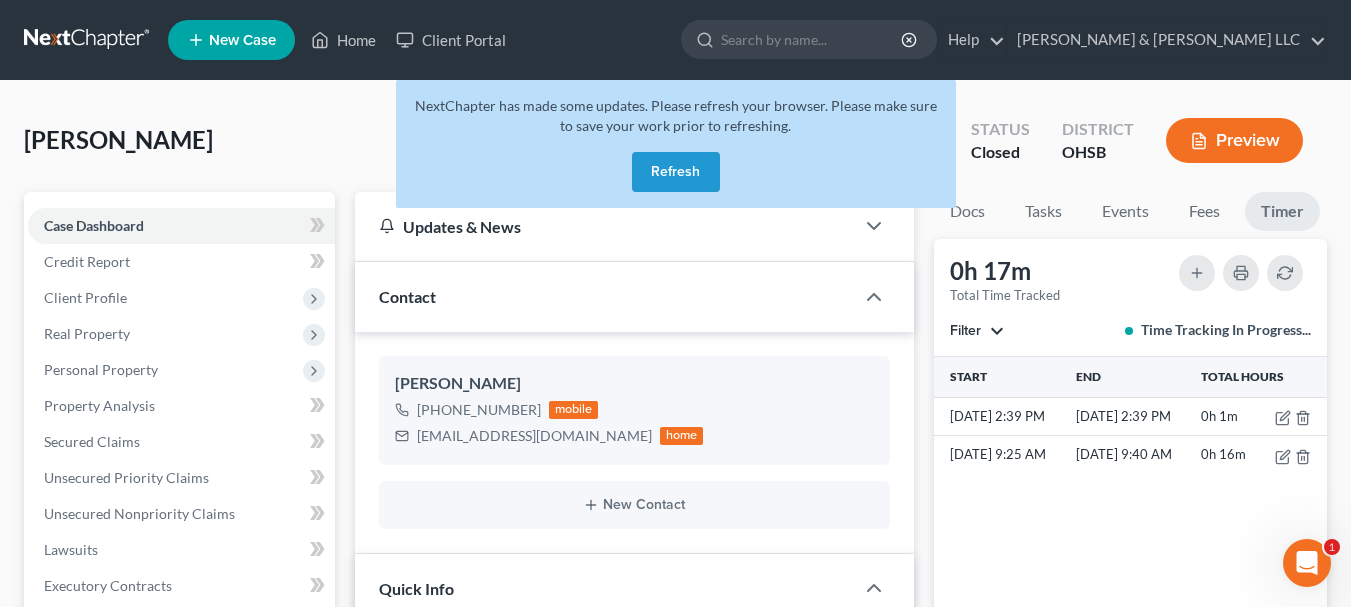 scroll, scrollTop: 0, scrollLeft: 0, axis: both 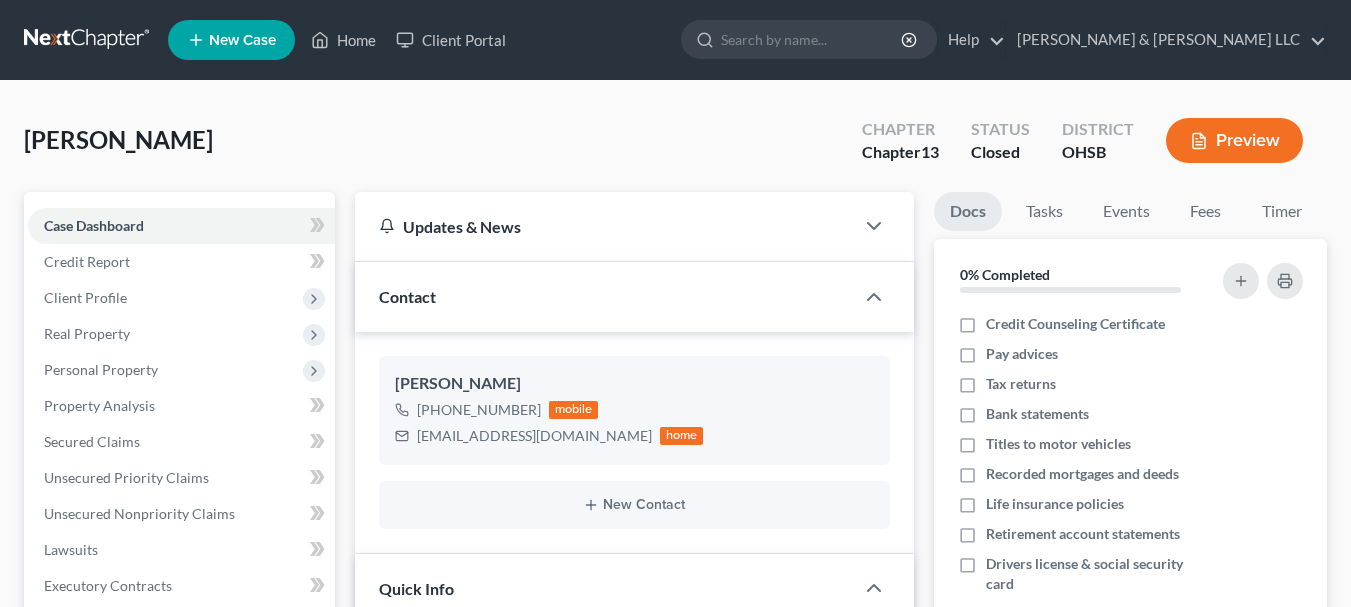 select on "0" 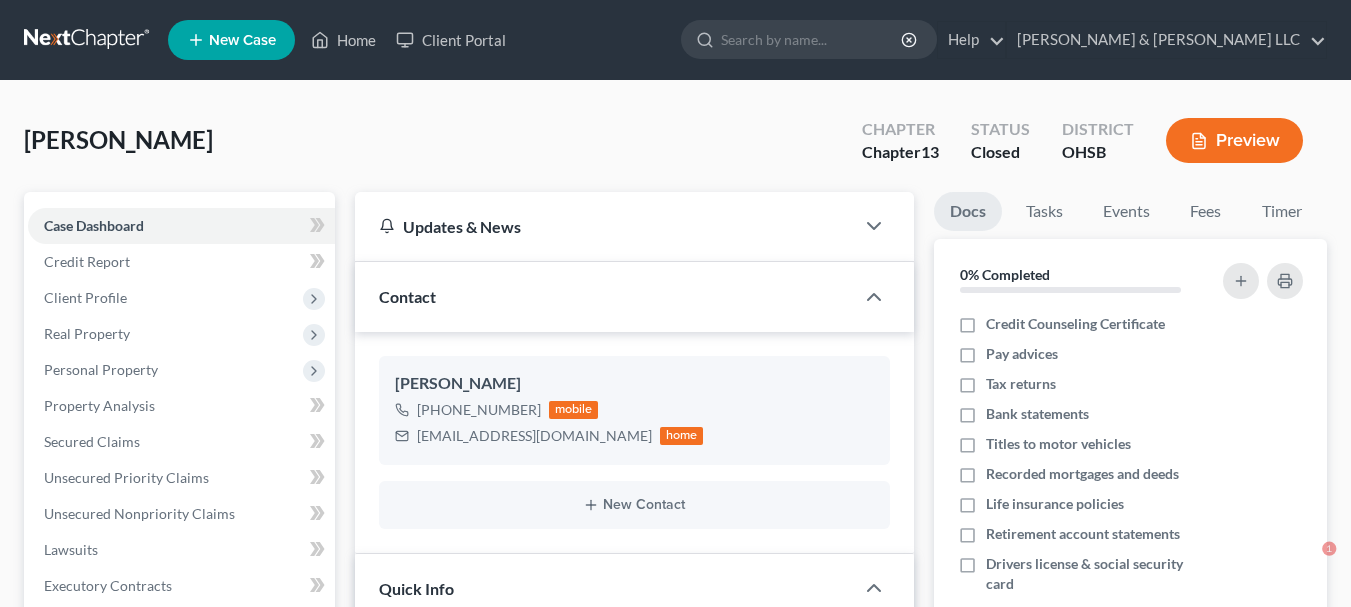 scroll, scrollTop: 0, scrollLeft: 0, axis: both 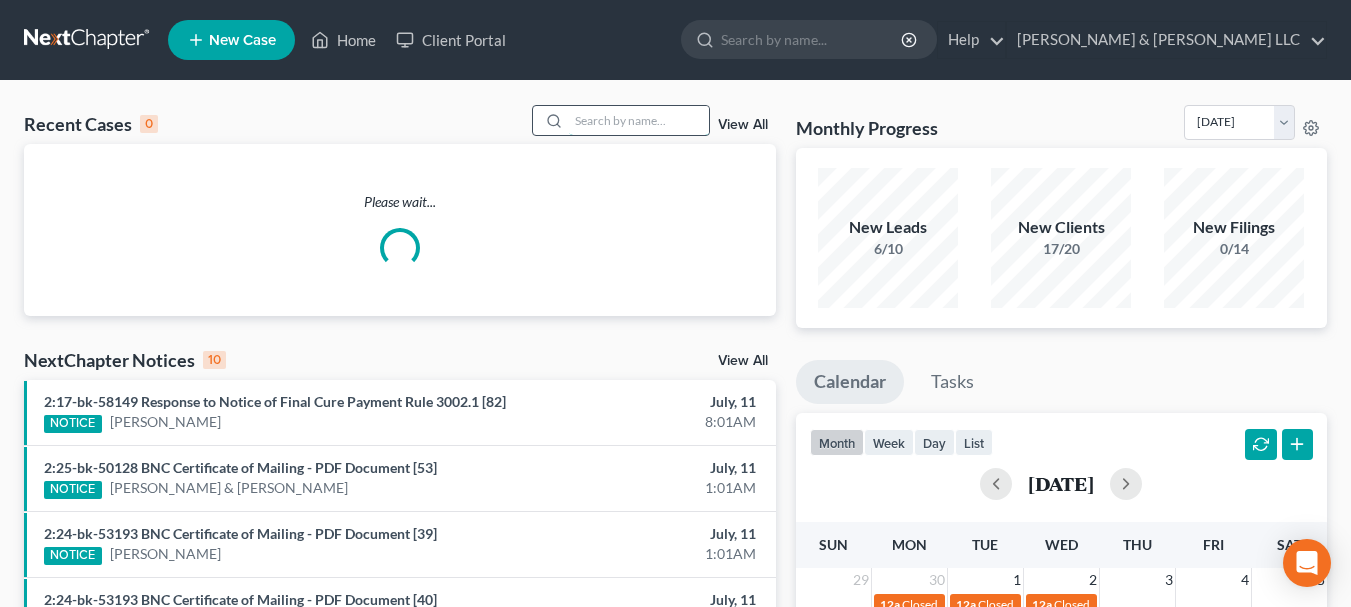 click at bounding box center [639, 120] 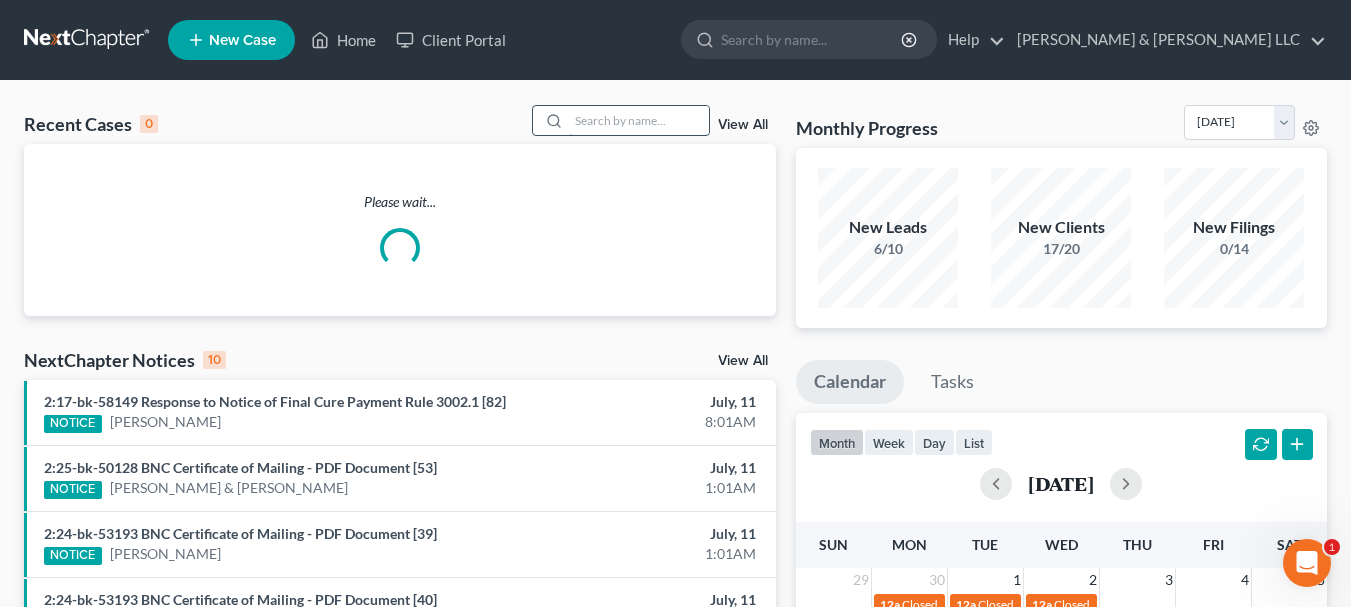 scroll, scrollTop: 0, scrollLeft: 0, axis: both 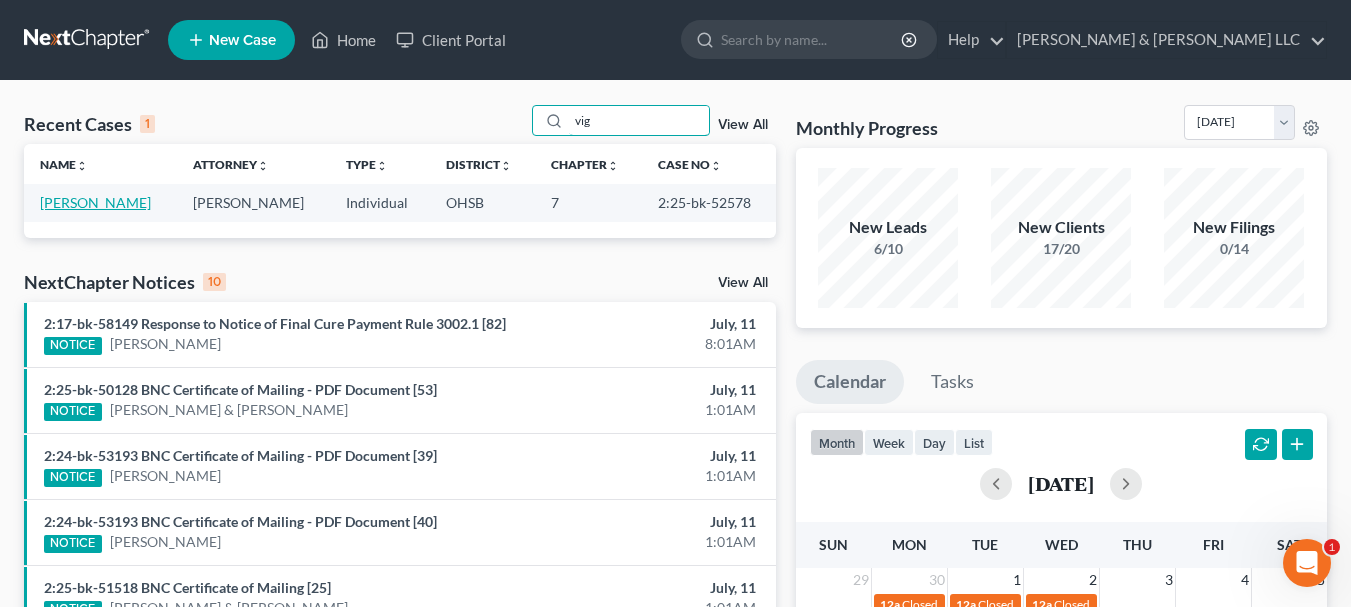 type on "vig" 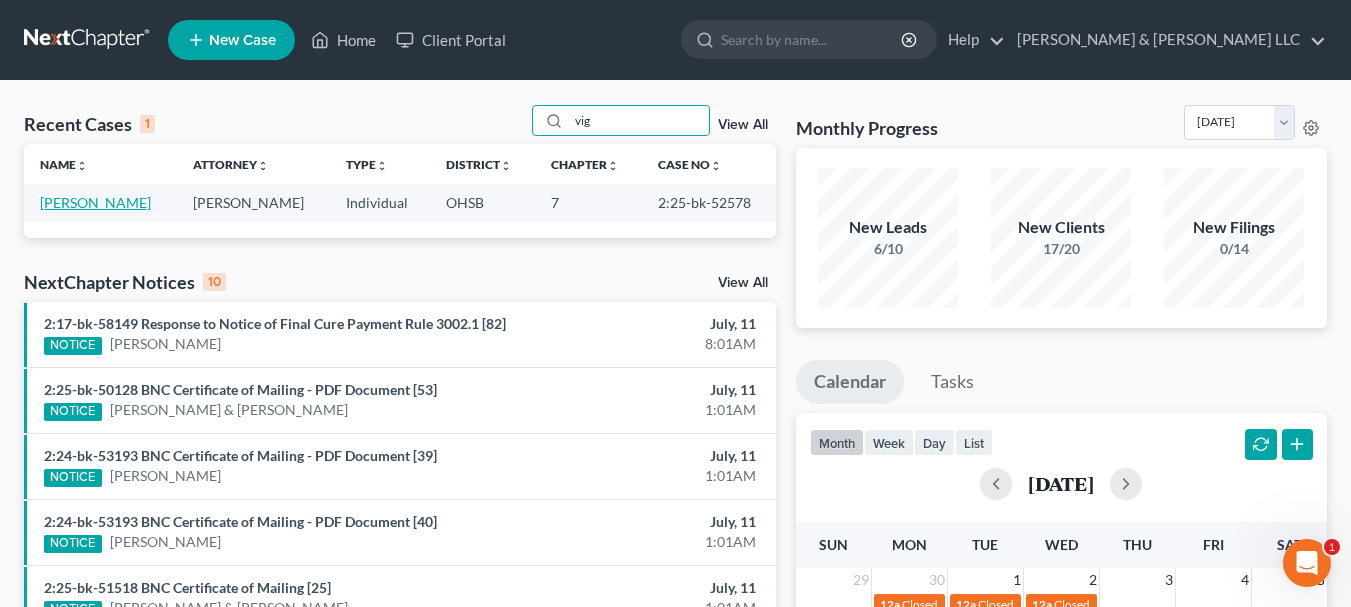 click on "[PERSON_NAME]" at bounding box center [95, 202] 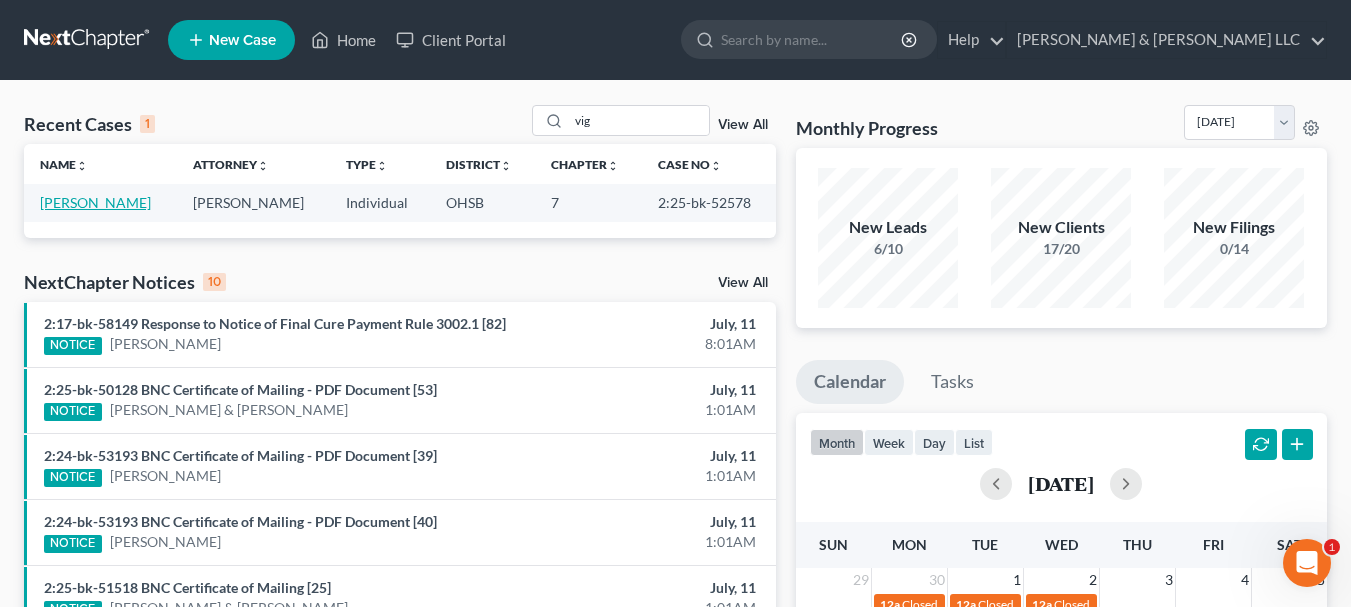 select on "3" 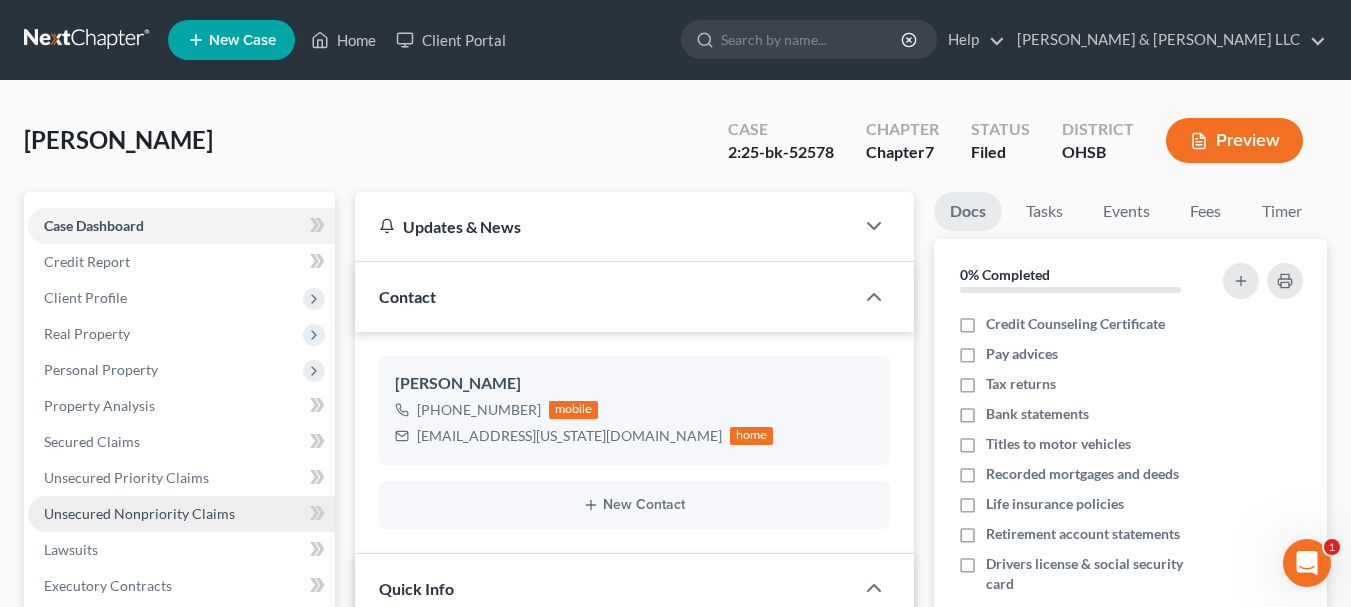 click on "Unsecured Nonpriority Claims" at bounding box center [139, 513] 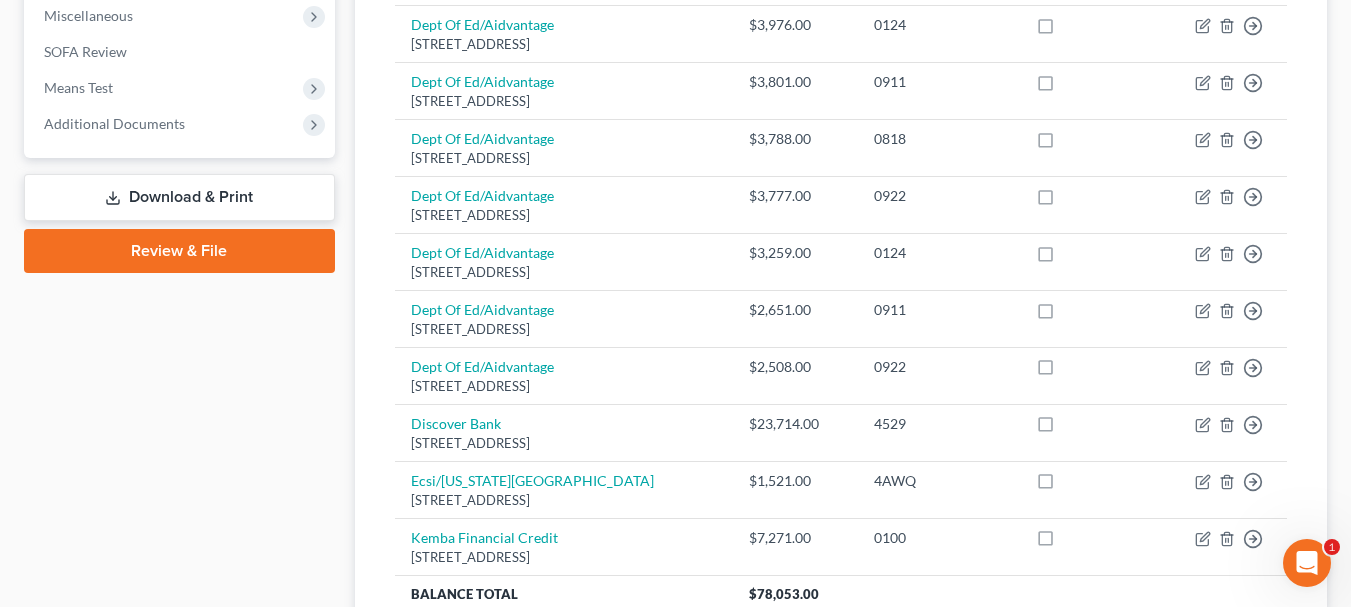 scroll, scrollTop: 800, scrollLeft: 0, axis: vertical 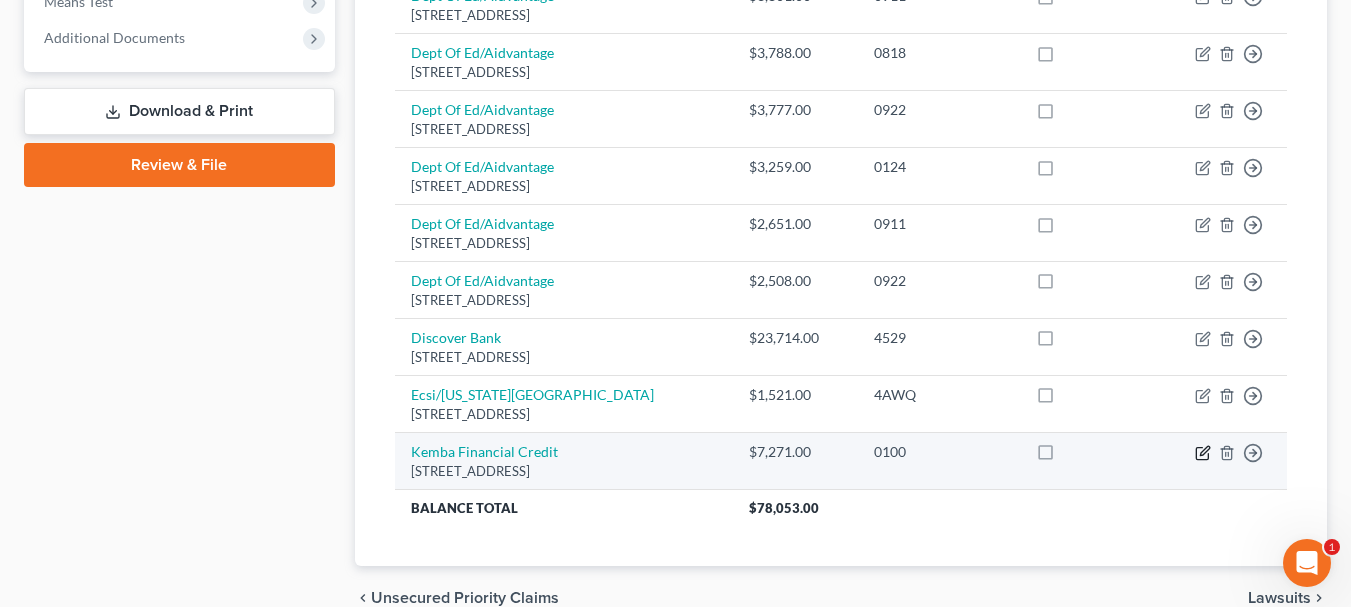 click 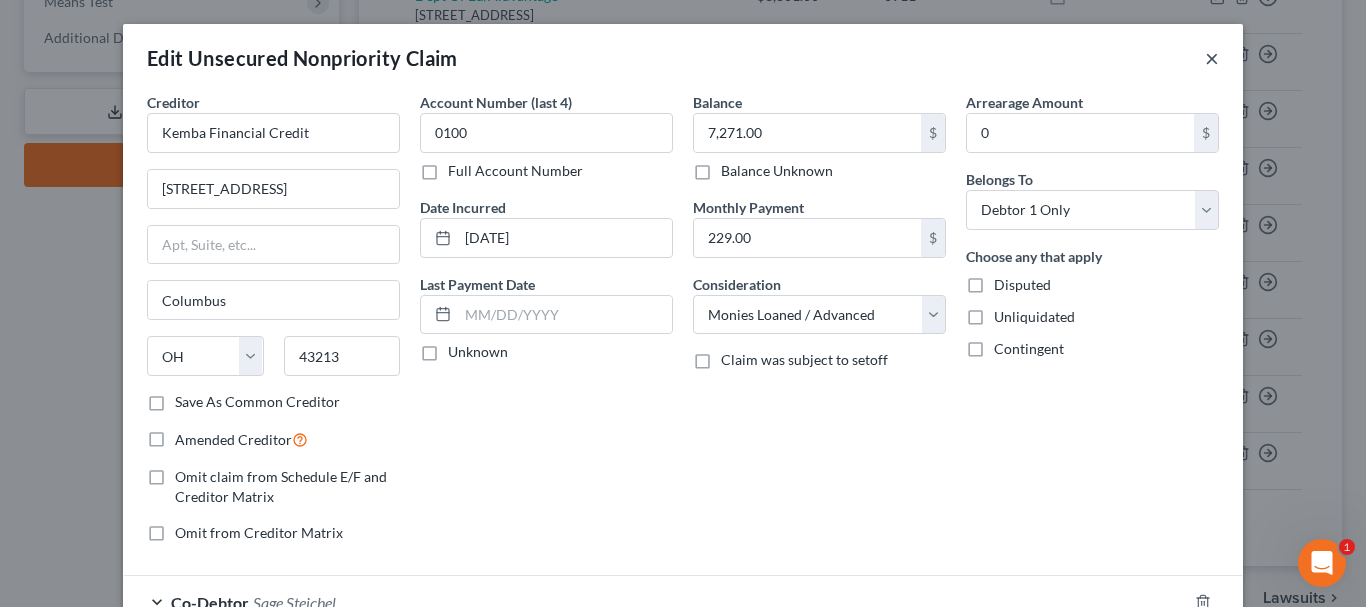 click on "×" at bounding box center (1212, 58) 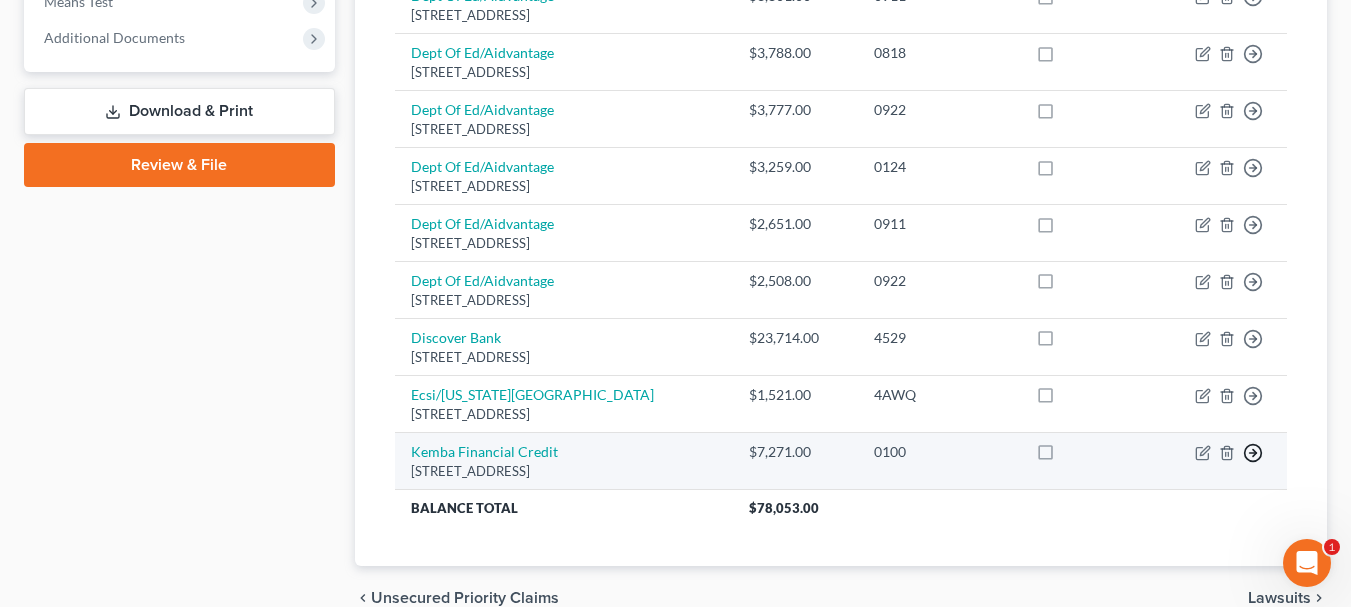 click 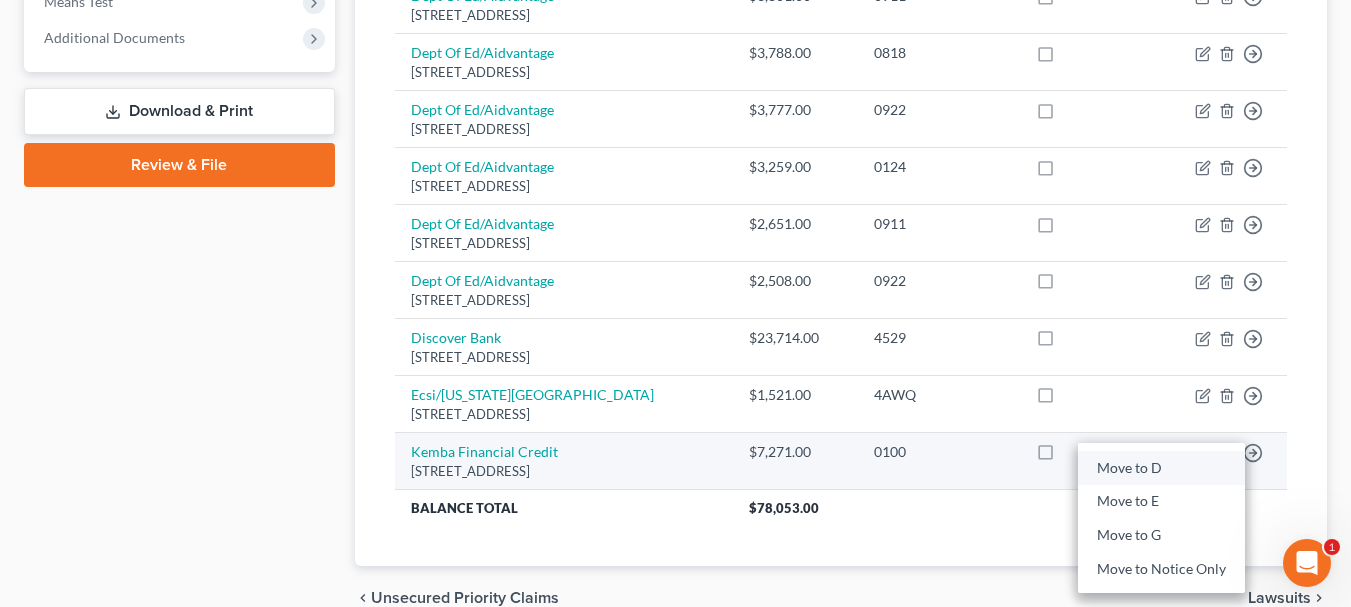 click on "Move to D" at bounding box center (1161, 468) 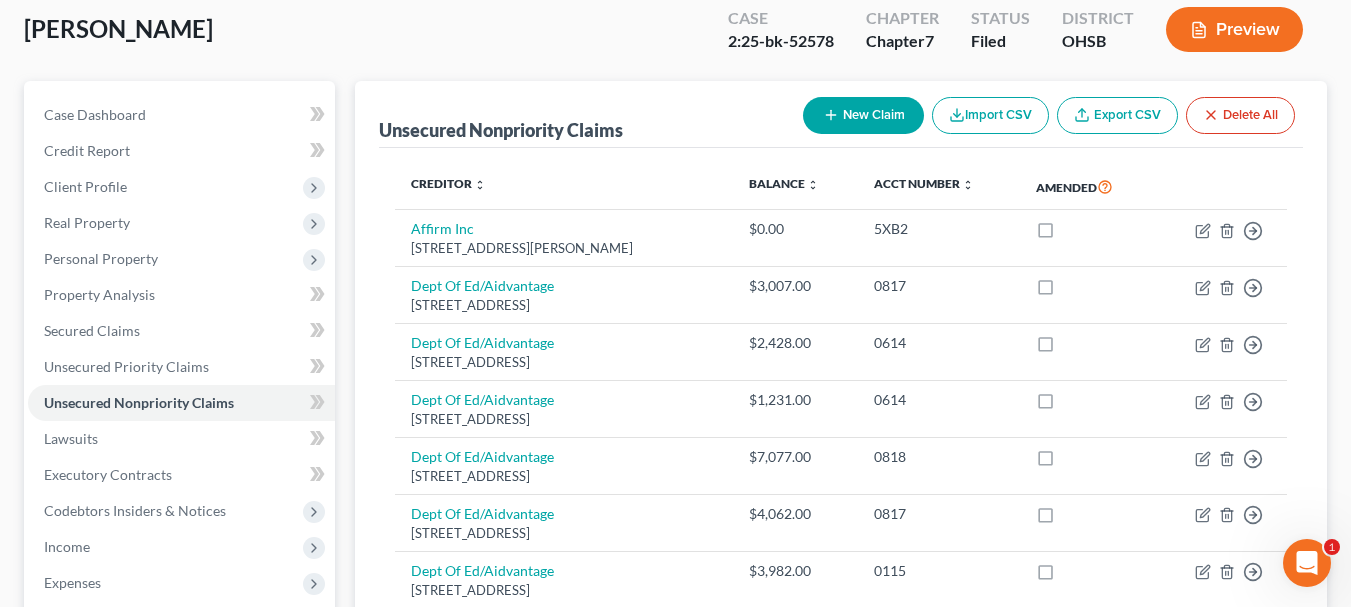 scroll, scrollTop: 100, scrollLeft: 0, axis: vertical 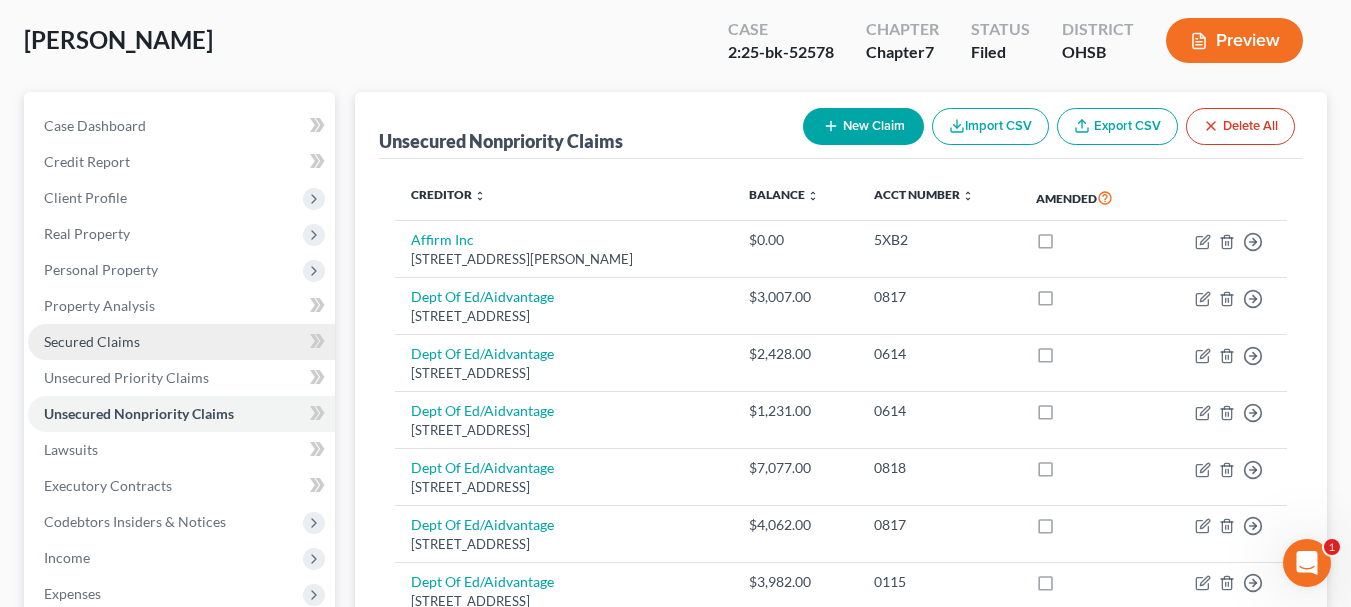 click on "Secured Claims" at bounding box center [92, 341] 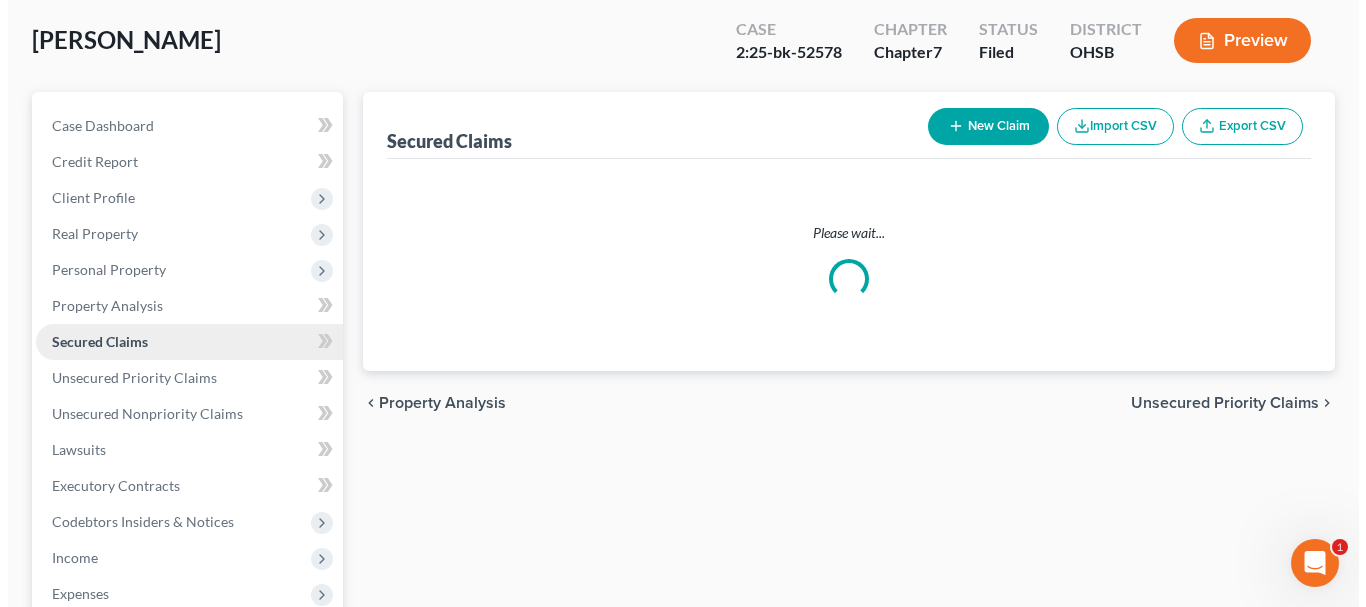 scroll, scrollTop: 0, scrollLeft: 0, axis: both 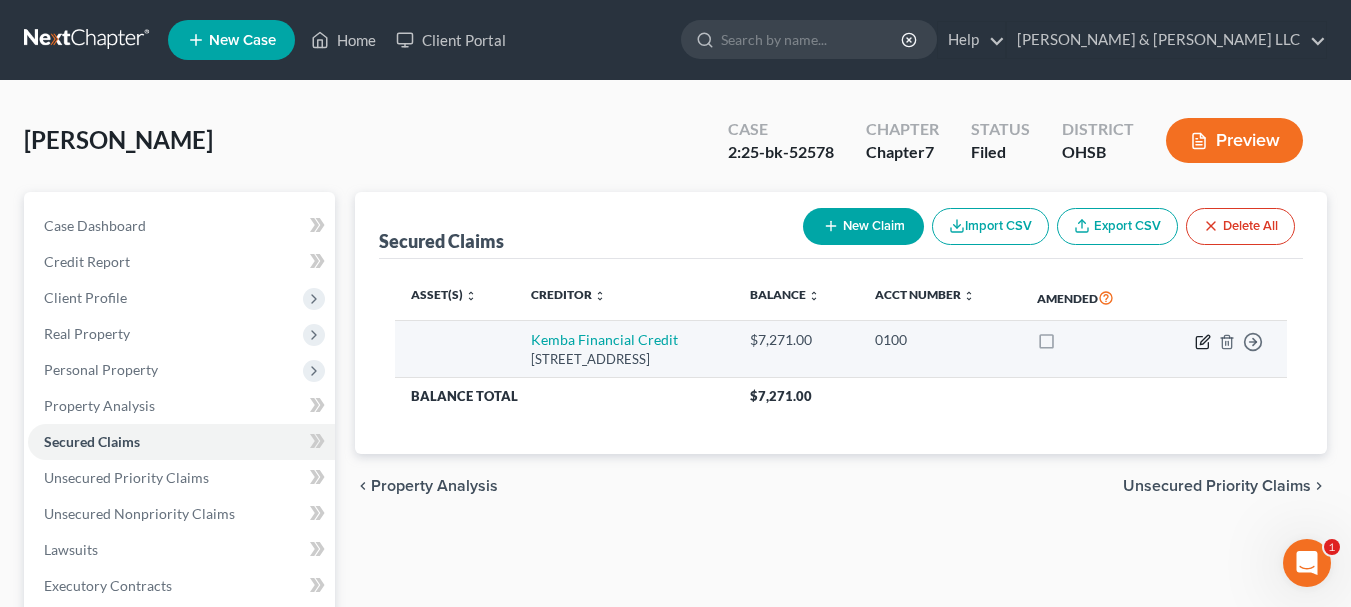 click 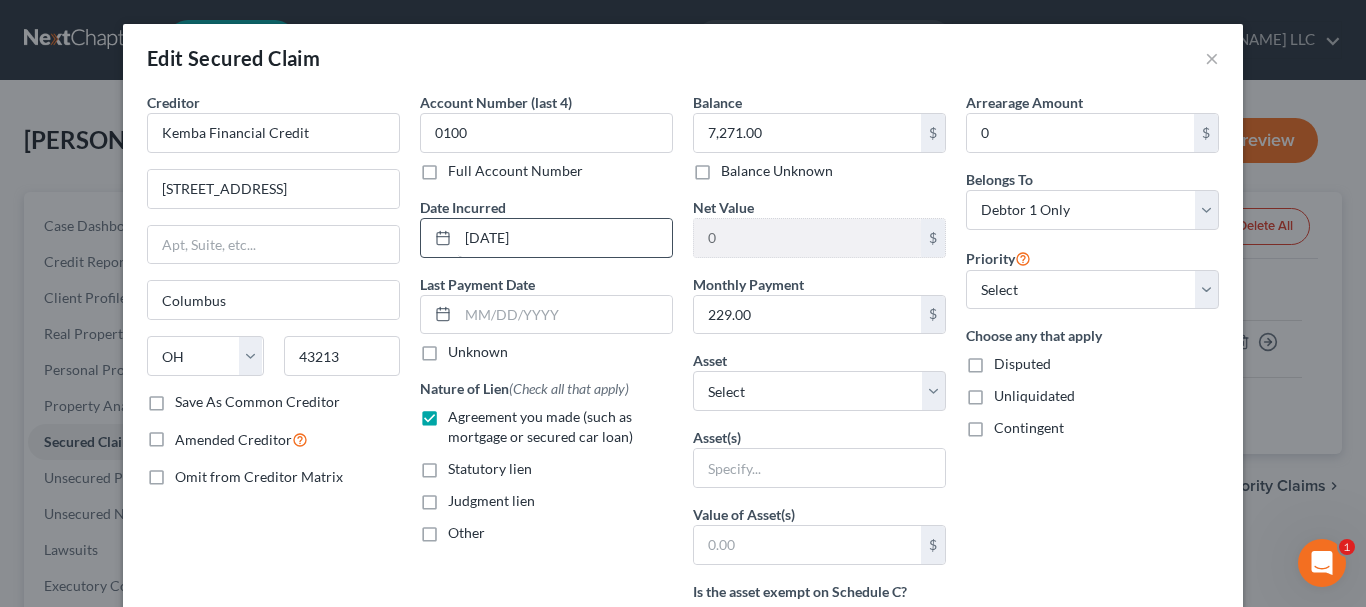 scroll, scrollTop: 100, scrollLeft: 0, axis: vertical 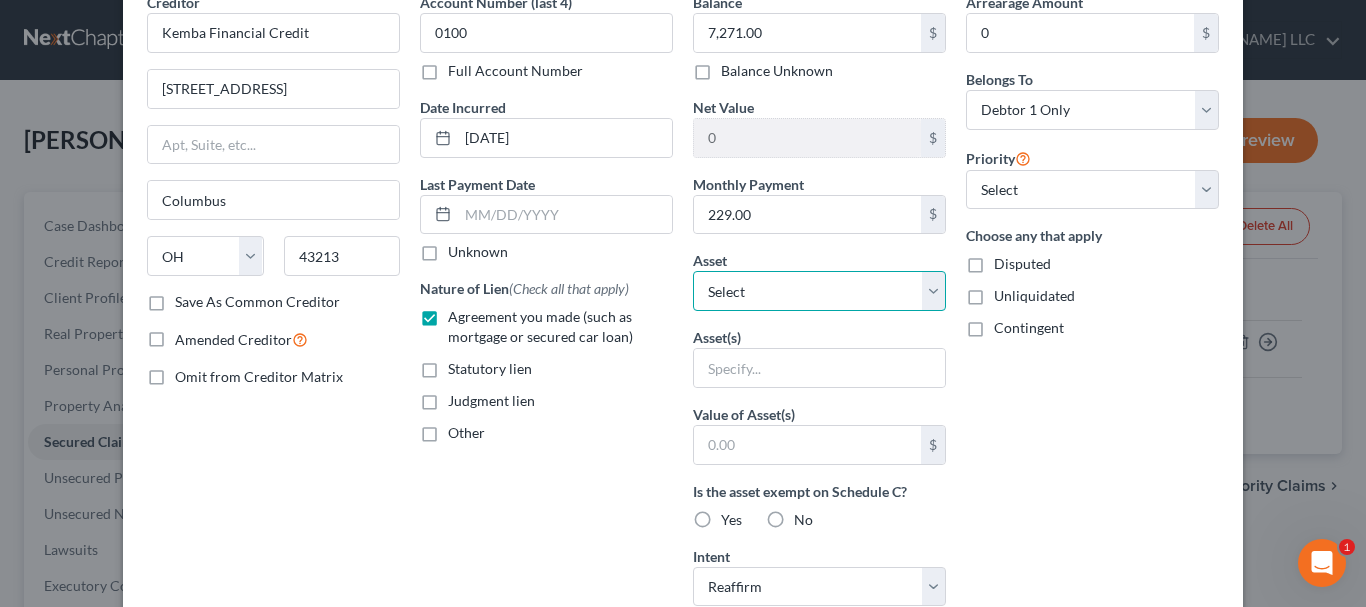 click on "Select Other Multiple Assets Possible 2025 tax refund (owed to debtor) - $0.0 Discover Bank (Checking Account) - $159.94 Huntington National Bank (Checking Account) - $10.82 Ex Spouse and Mother in Law (Transfer) - $400000.0 Simple IRA (through employer) - $1435.66 Kemba Financial Credit Union (Savings Account) - $0.0 [PERSON_NAME] [PERSON_NAME] (Brokerage) - $0.02 Kemba Financial Credit Union (Checking Account) - $5.09 2016 Honda CRV - $6000.0 Pet(s) - Pet dog - $0.0 Electronics - Electronics Televisions and radios; audio, video, stereo, and digital equipment; computers, printers, scanners; music collections; electronic devices including cell phones, camera, media players, games - $2000.0 Clothing - Clothes Clothes, shoes, accessories Location: Residence - $500.0 Interest in Term Life Insurance (through current employer) - $0.0 Jewelry - Jewelry, watches, accessories - $100.0 Household Goods - Household Goods and Furnishings Major appliances, furniture, towels, bedding, kitchenware Location: Residence - $3000.0" at bounding box center (819, 291) 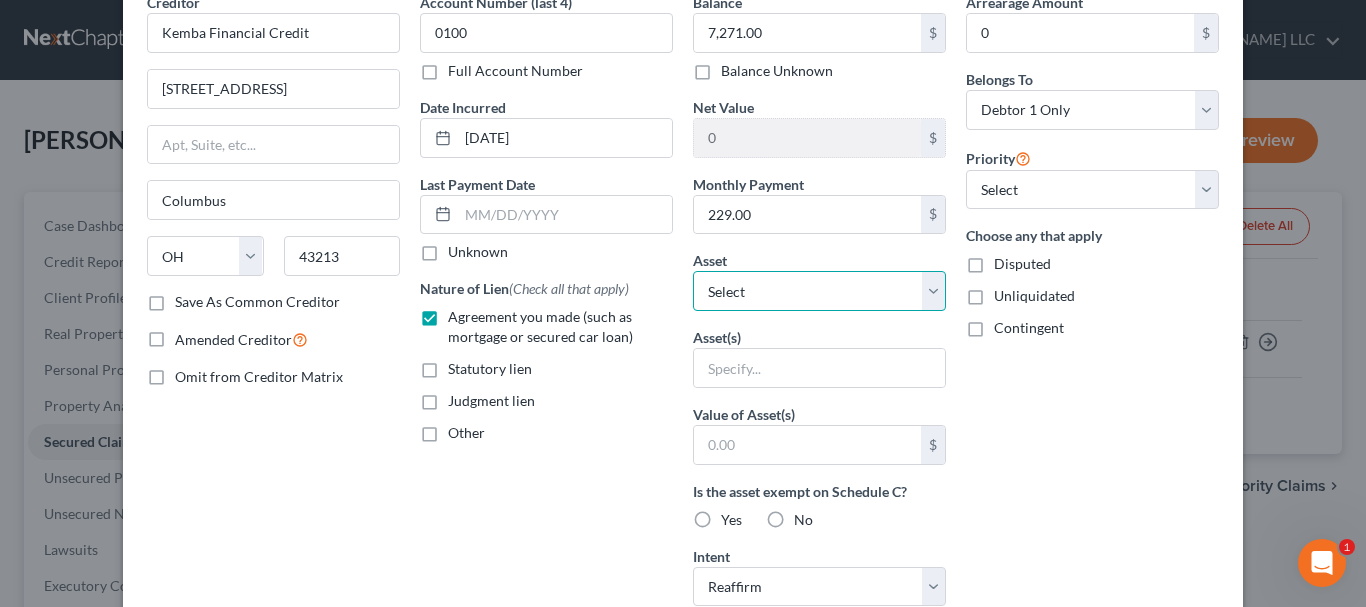 select on "10" 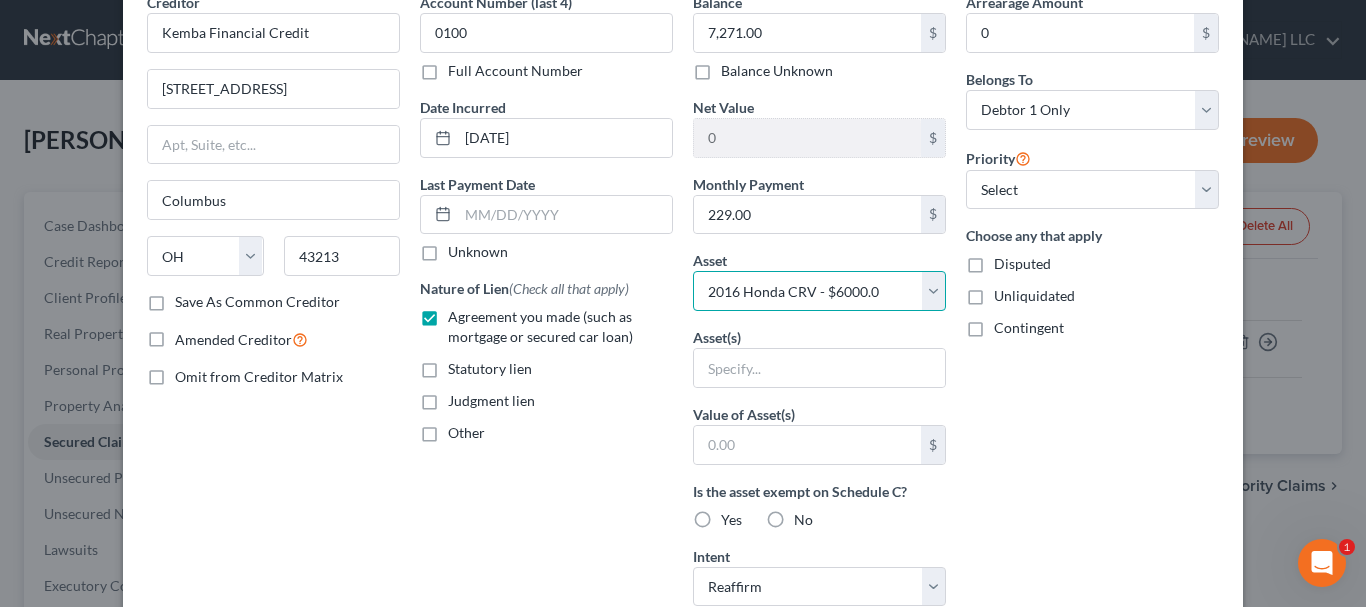 click on "Select Other Multiple Assets Possible 2025 tax refund (owed to debtor) - $0.0 Discover Bank (Checking Account) - $159.94 Huntington National Bank (Checking Account) - $10.82 Ex Spouse and Mother in Law (Transfer) - $400000.0 Simple IRA (through employer) - $1435.66 Kemba Financial Credit Union (Savings Account) - $0.0 [PERSON_NAME] [PERSON_NAME] (Brokerage) - $0.02 Kemba Financial Credit Union (Checking Account) - $5.09 2016 Honda CRV - $6000.0 Pet(s) - Pet dog - $0.0 Electronics - Electronics Televisions and radios; audio, video, stereo, and digital equipment; computers, printers, scanners; music collections; electronic devices including cell phones, camera, media players, games - $2000.0 Clothing - Clothes Clothes, shoes, accessories Location: Residence - $500.0 Interest in Term Life Insurance (through current employer) - $0.0 Jewelry - Jewelry, watches, accessories - $100.0 Household Goods - Household Goods and Furnishings Major appliances, furniture, towels, bedding, kitchenware Location: Residence - $3000.0" at bounding box center [819, 291] 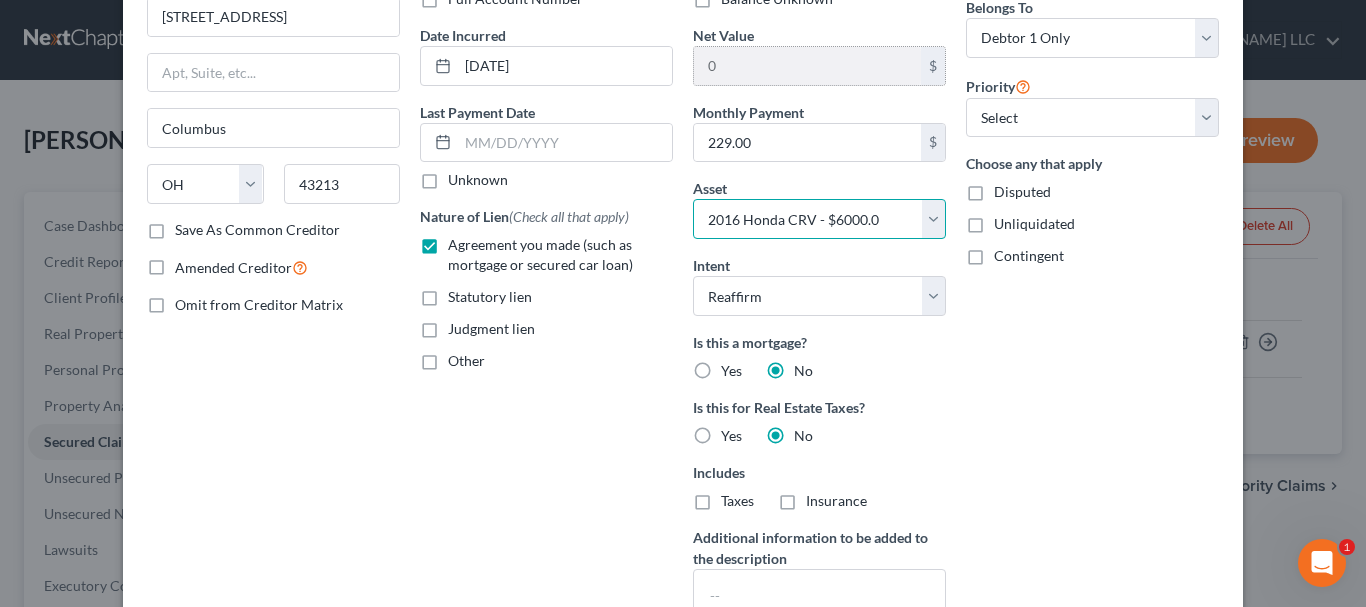 scroll, scrollTop: 200, scrollLeft: 0, axis: vertical 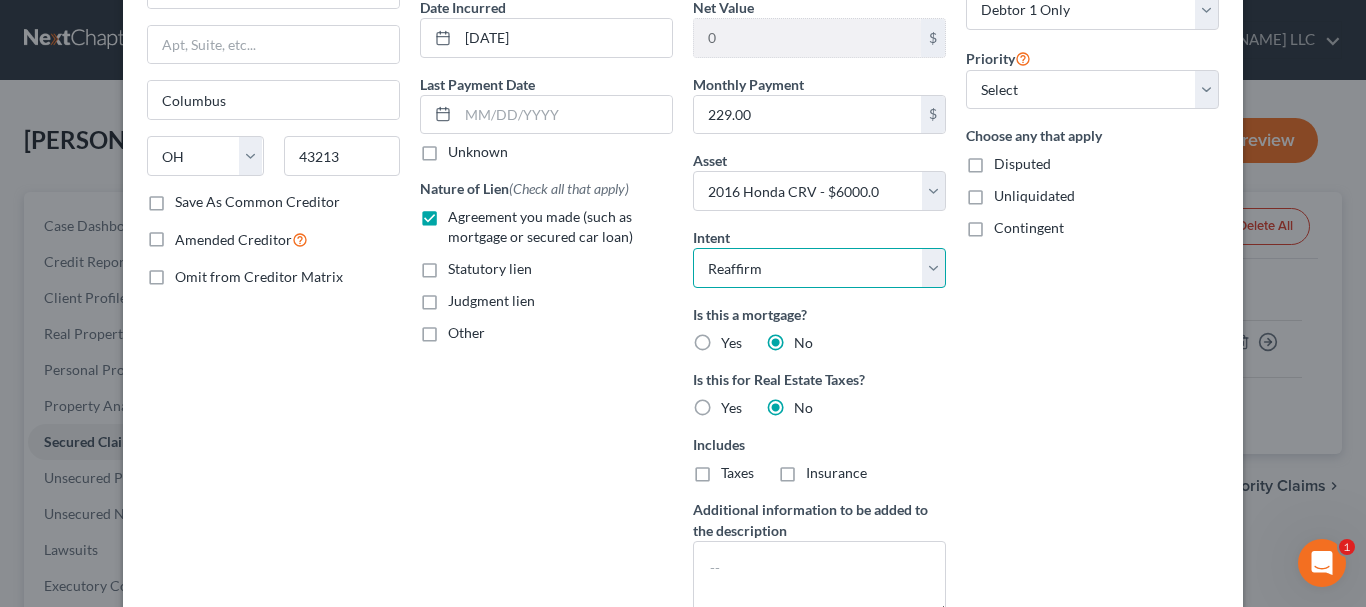 click on "Select Surrender Redeem Reaffirm Avoid Other" at bounding box center [819, 268] 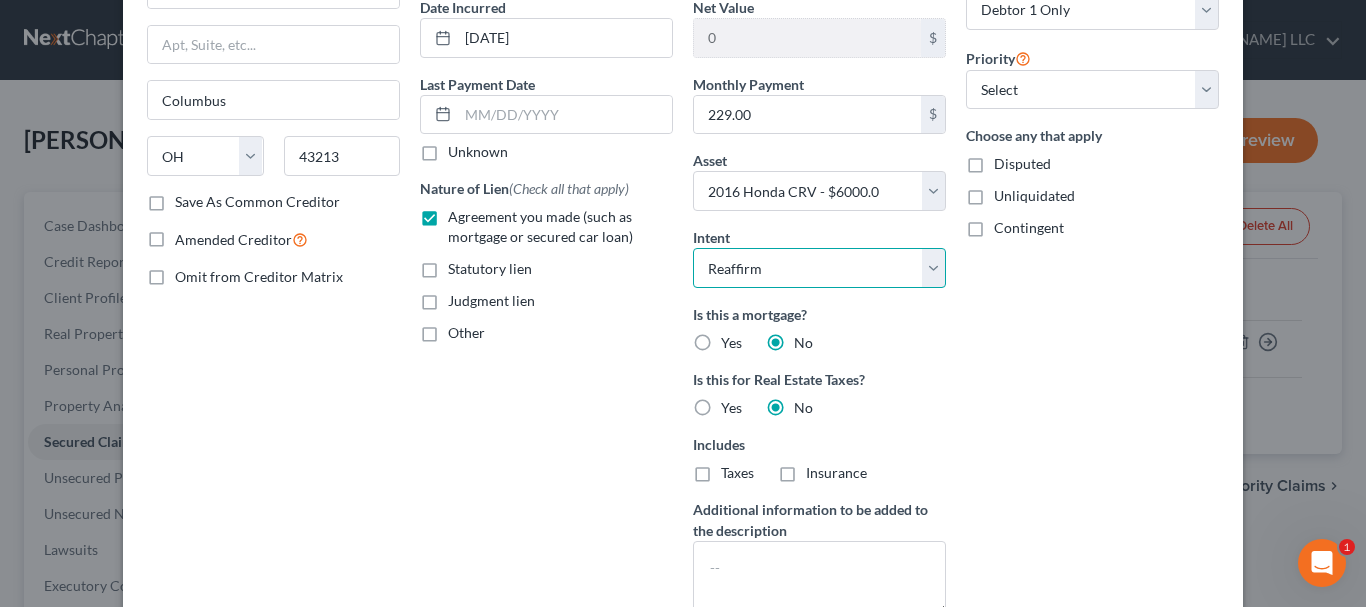 select on "0" 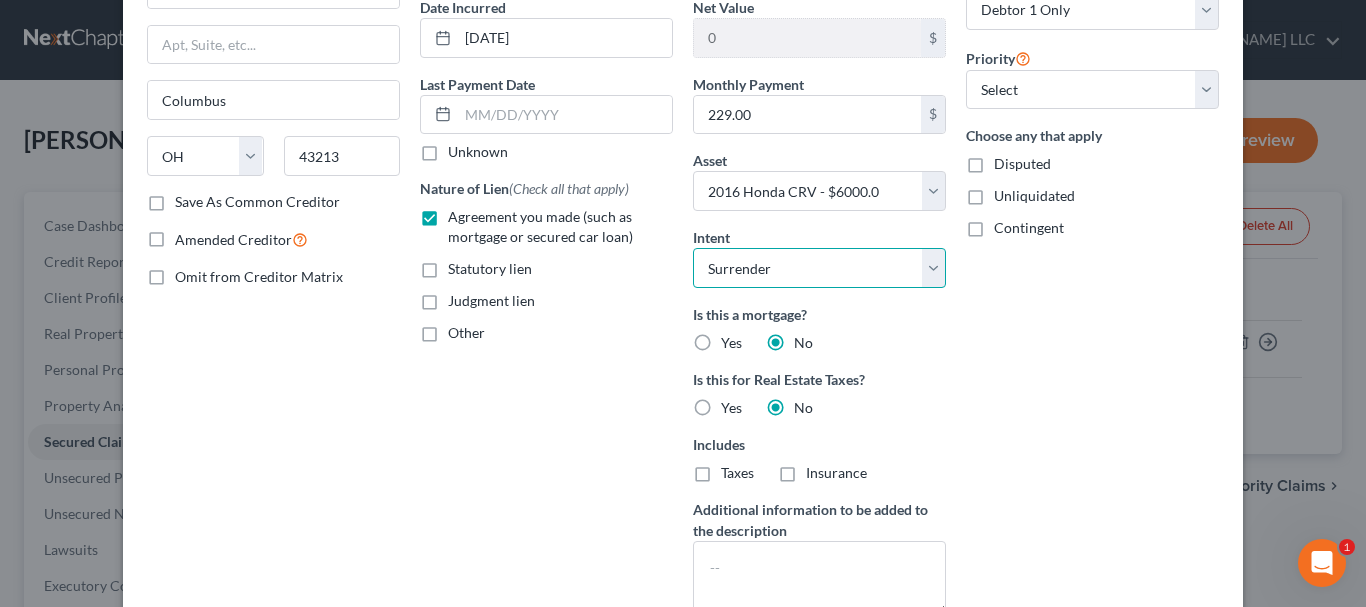 click on "Select Surrender Redeem Reaffirm Avoid Other" at bounding box center [819, 268] 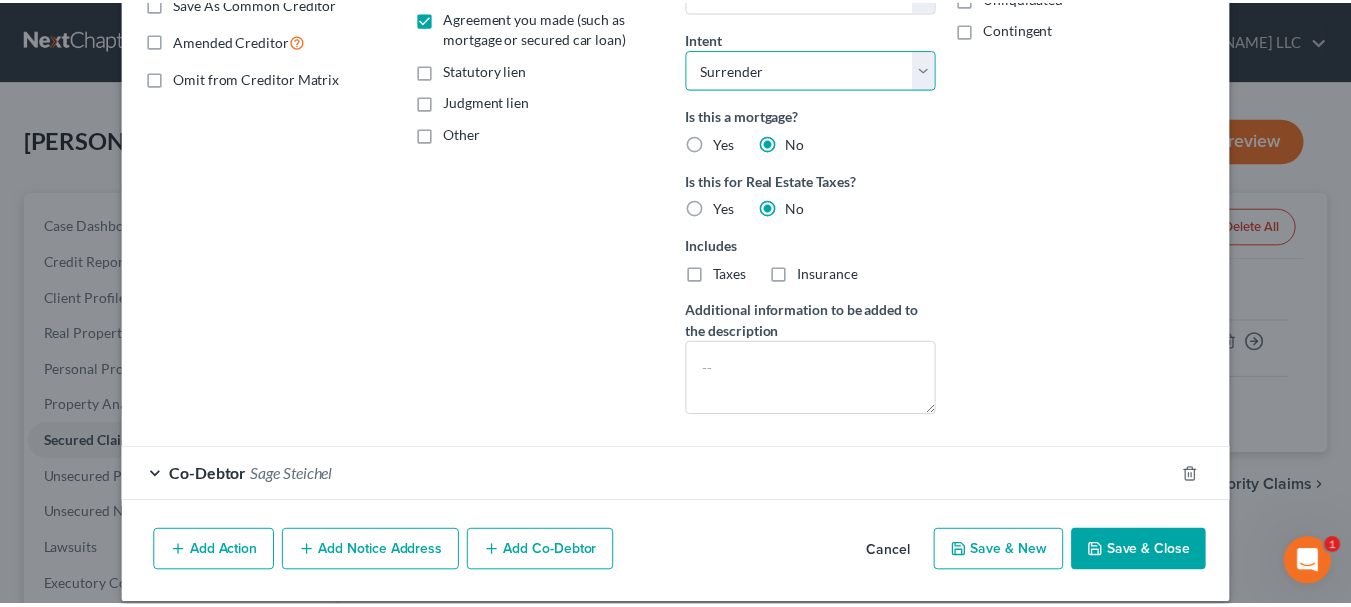scroll, scrollTop: 400, scrollLeft: 0, axis: vertical 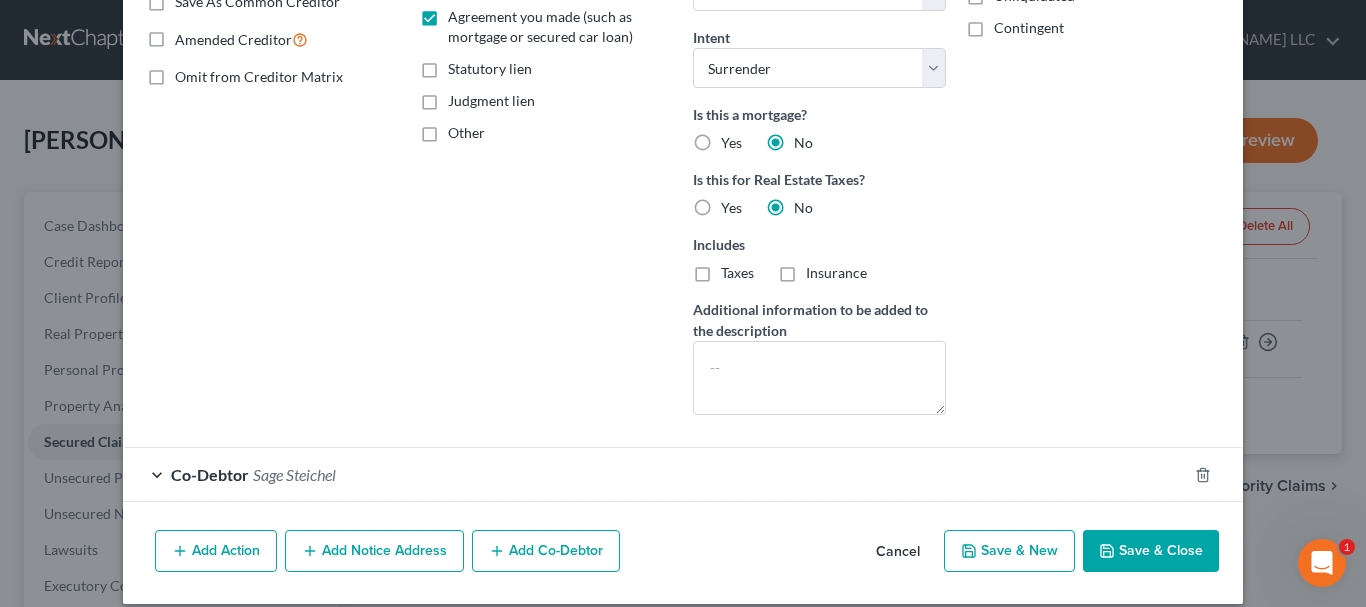 click on "Save & Close" at bounding box center (1151, 551) 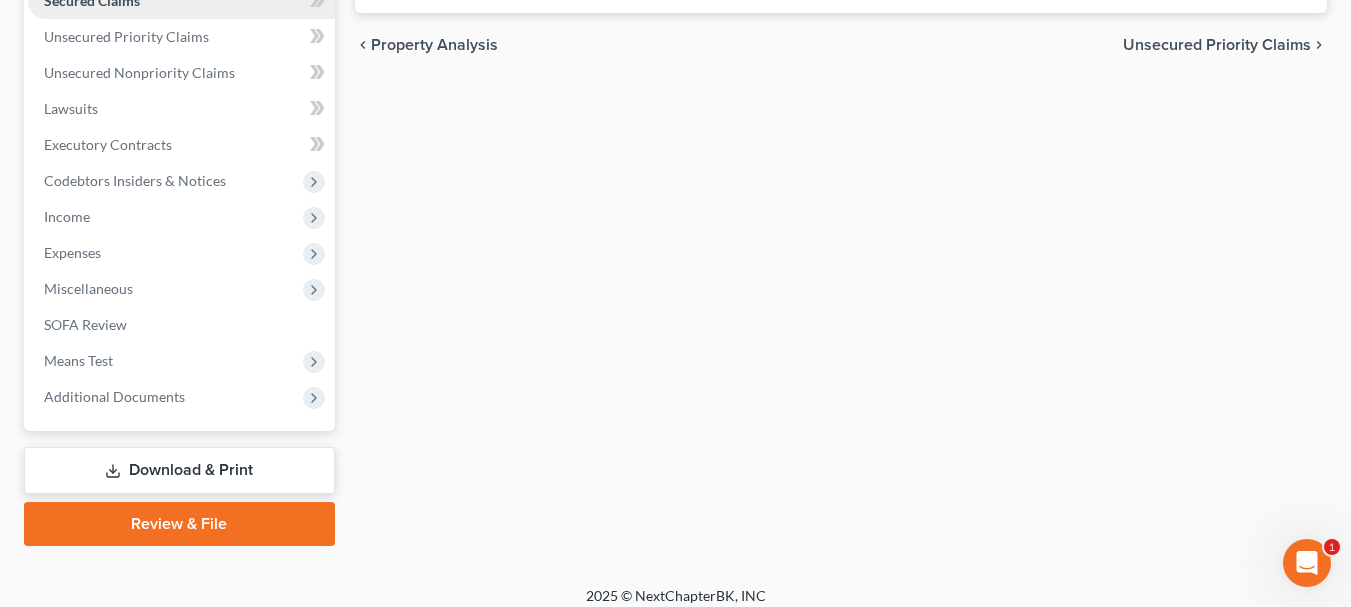 scroll, scrollTop: 456, scrollLeft: 0, axis: vertical 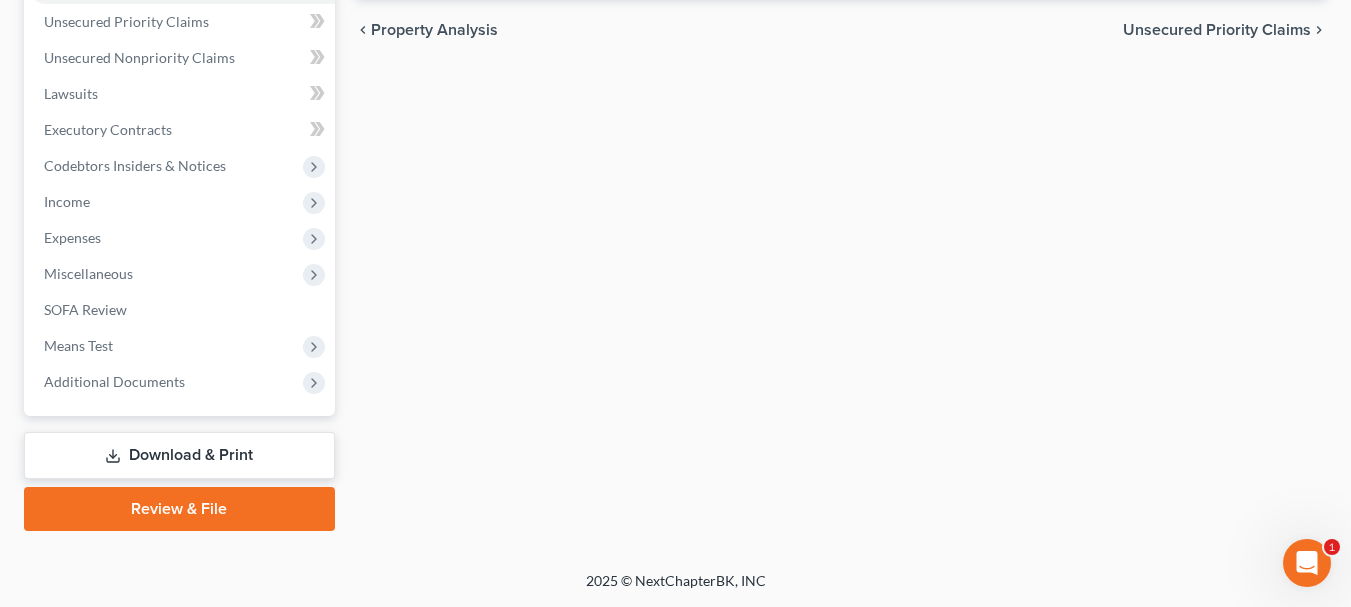 click on "Download & Print" at bounding box center [179, 455] 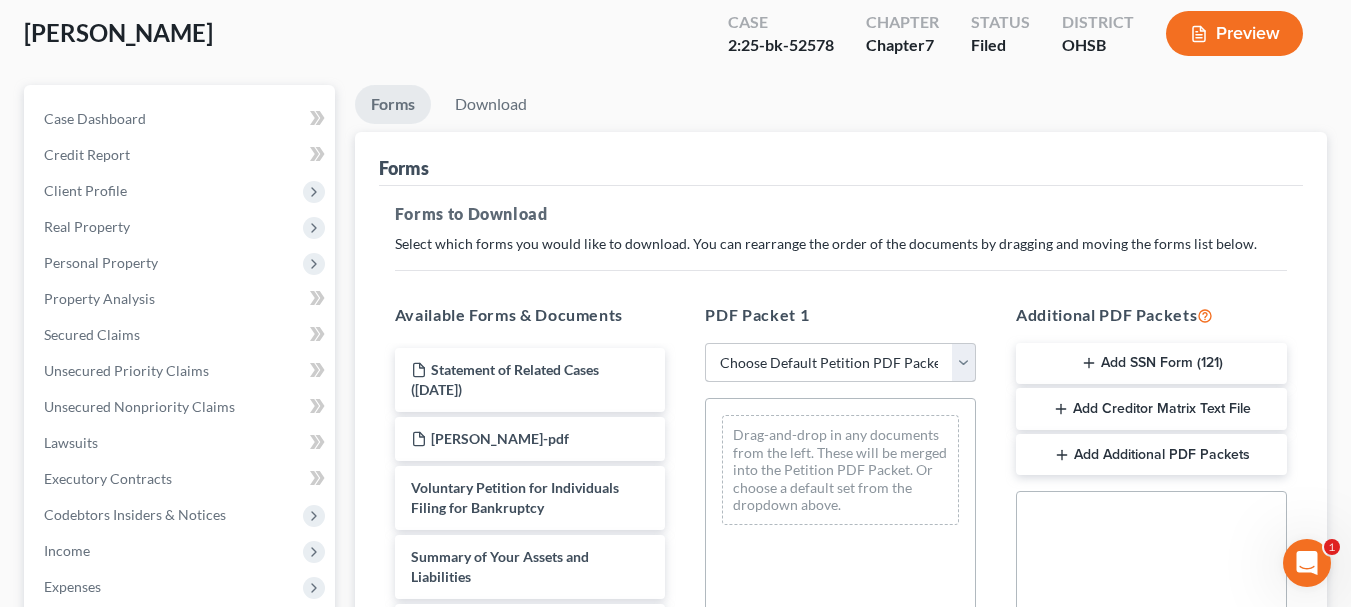 scroll, scrollTop: 200, scrollLeft: 0, axis: vertical 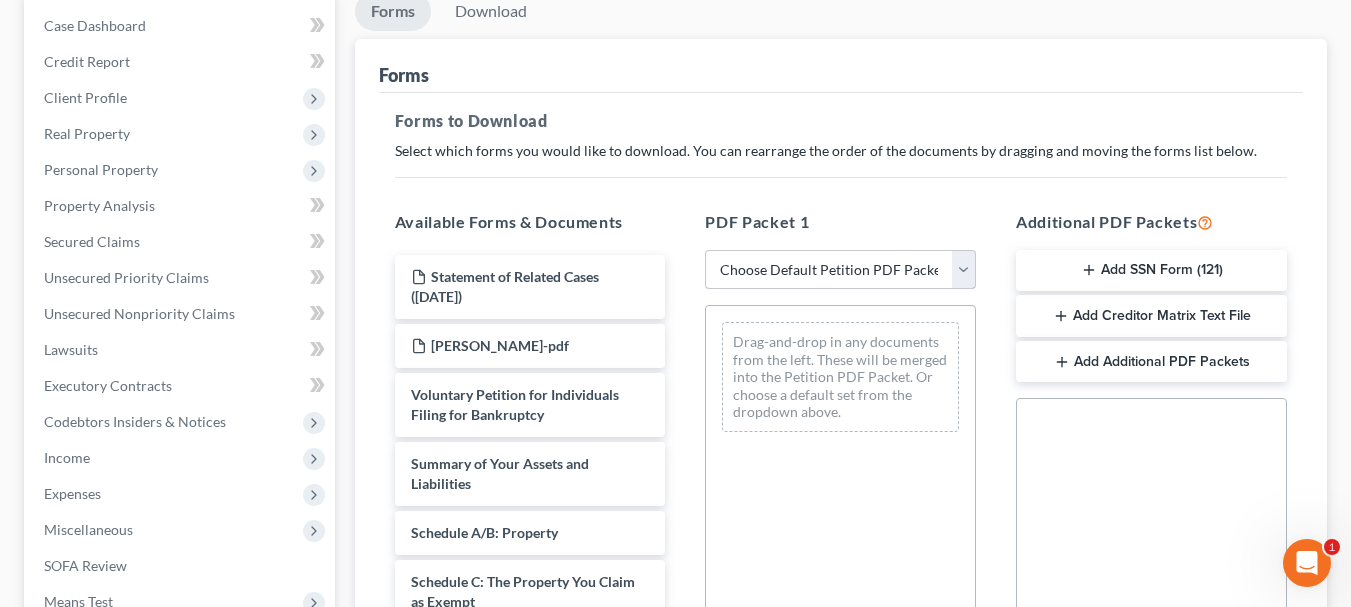 click on "Choose Default Petition PDF Packet Complete Bankruptcy Petition (all forms and schedules) Emergency Filing Forms (Petition and Creditor List Only) Amended Forms Signature Pages Only" at bounding box center (840, 270) 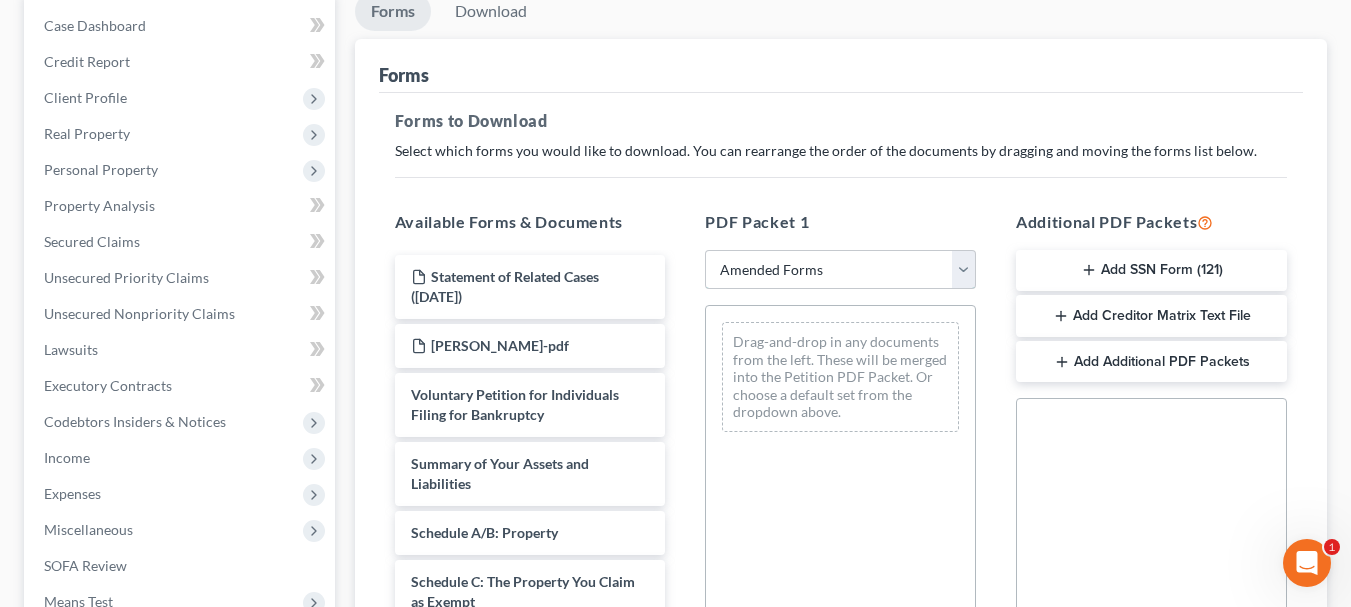 click on "Choose Default Petition PDF Packet Complete Bankruptcy Petition (all forms and schedules) Emergency Filing Forms (Petition and Creditor List Only) Amended Forms Signature Pages Only" at bounding box center [840, 270] 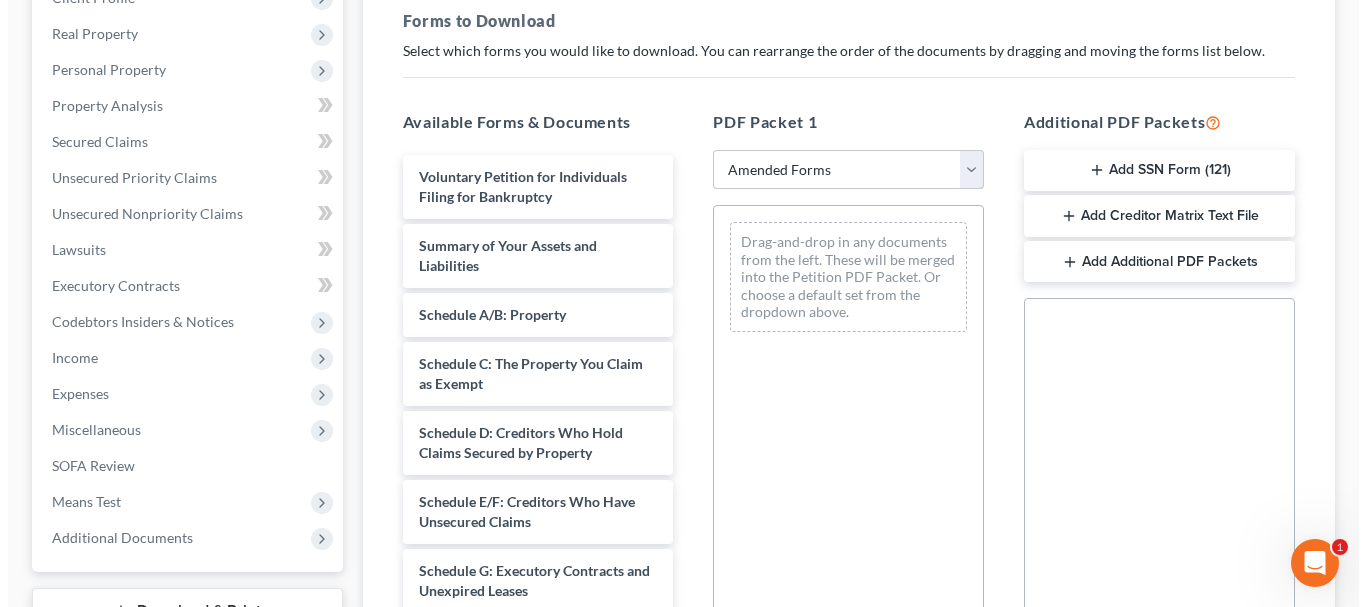 scroll, scrollTop: 0, scrollLeft: 0, axis: both 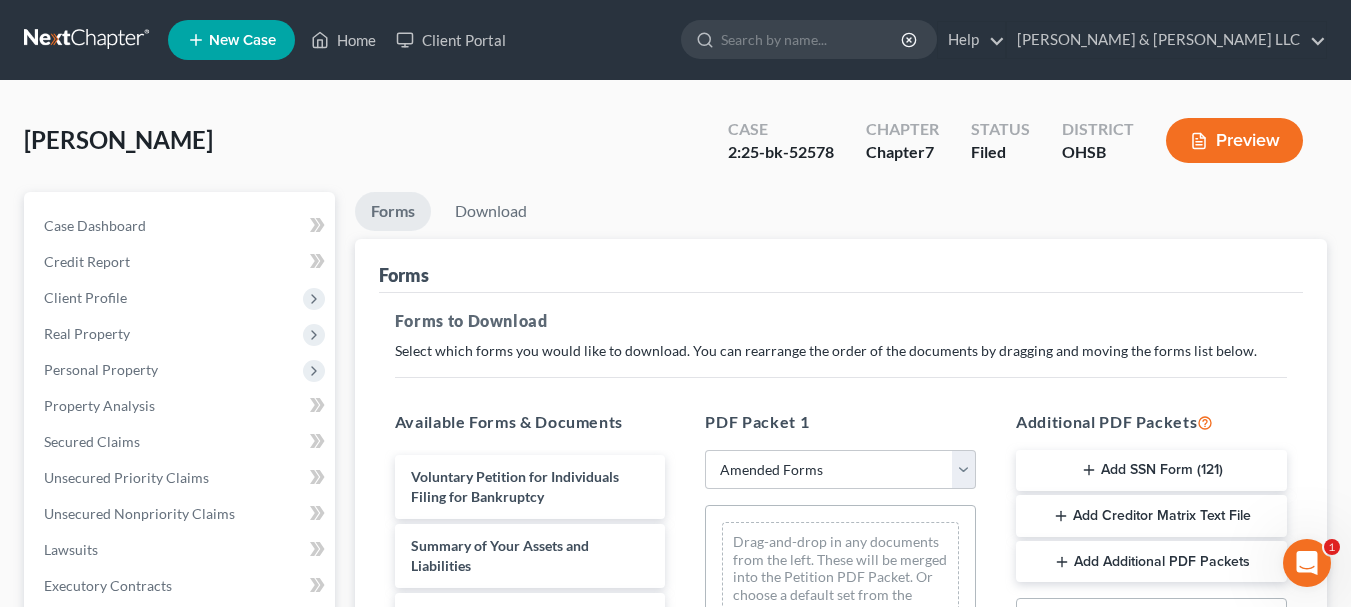 click on "Preview" at bounding box center (1234, 140) 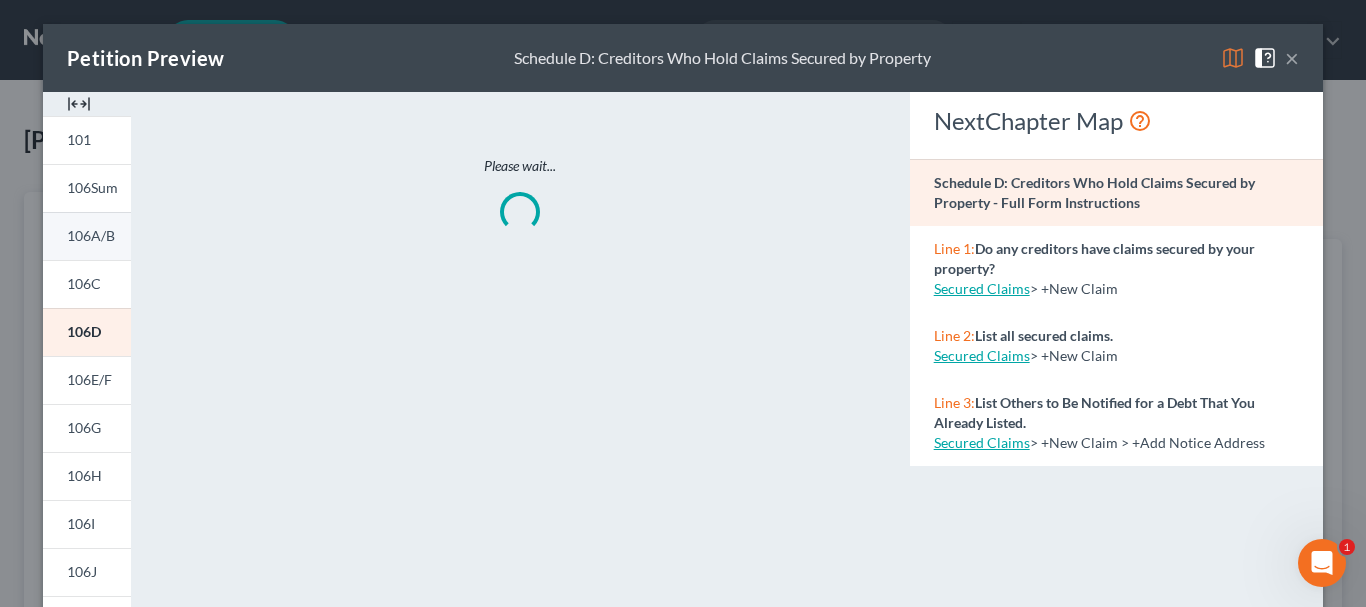 click on "106A/B" at bounding box center [91, 235] 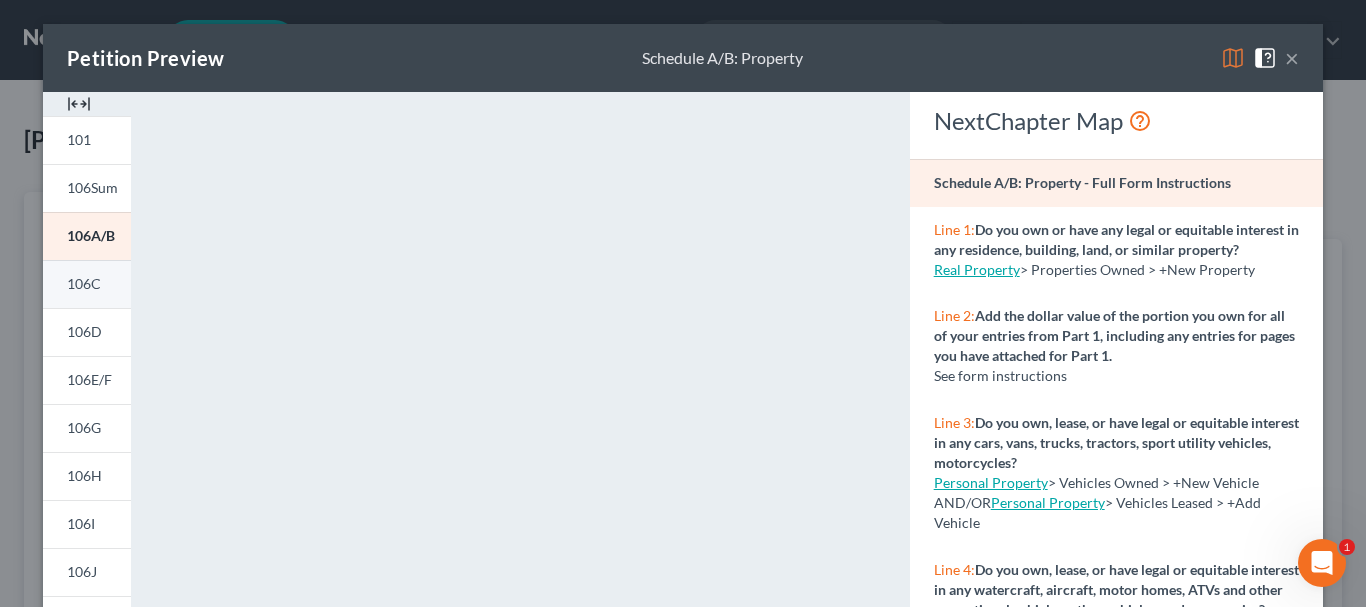 click on "106C" at bounding box center (84, 283) 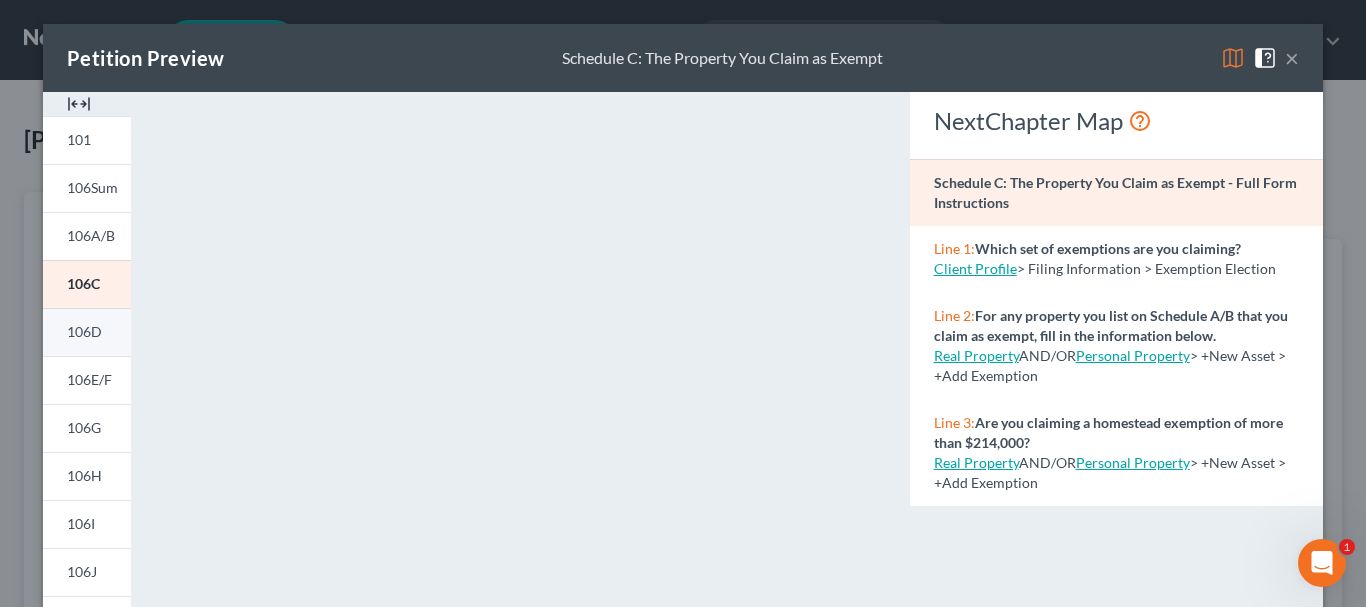 click on "106D" at bounding box center (84, 331) 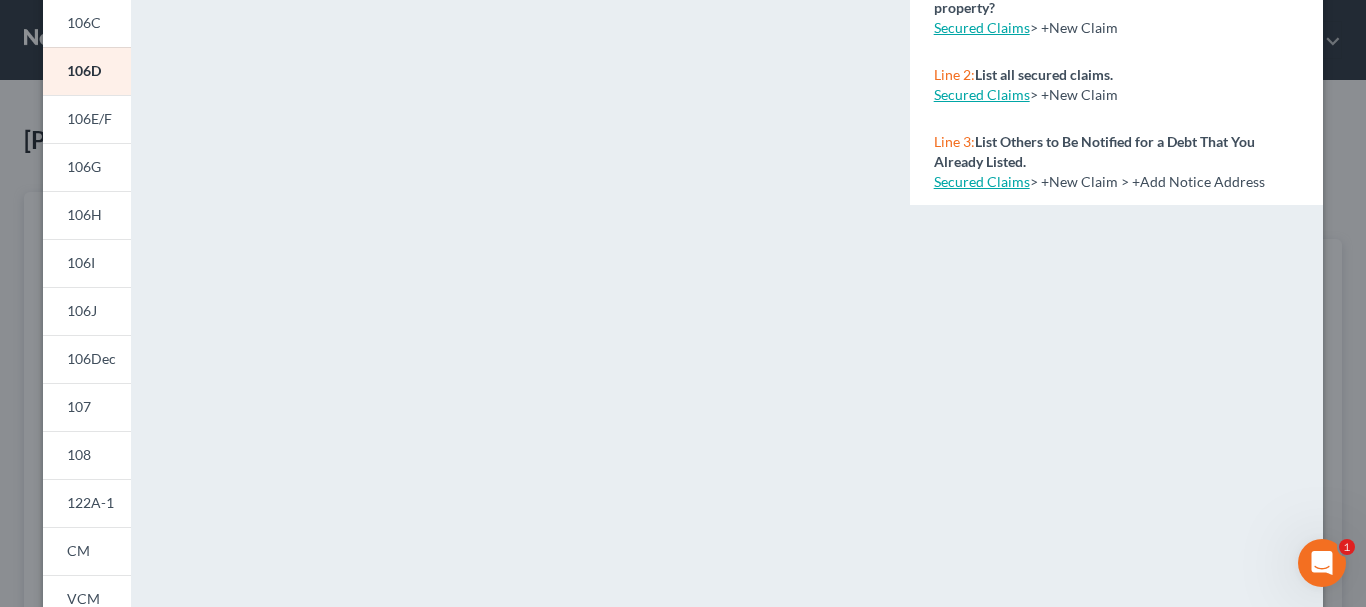 scroll, scrollTop: 200, scrollLeft: 0, axis: vertical 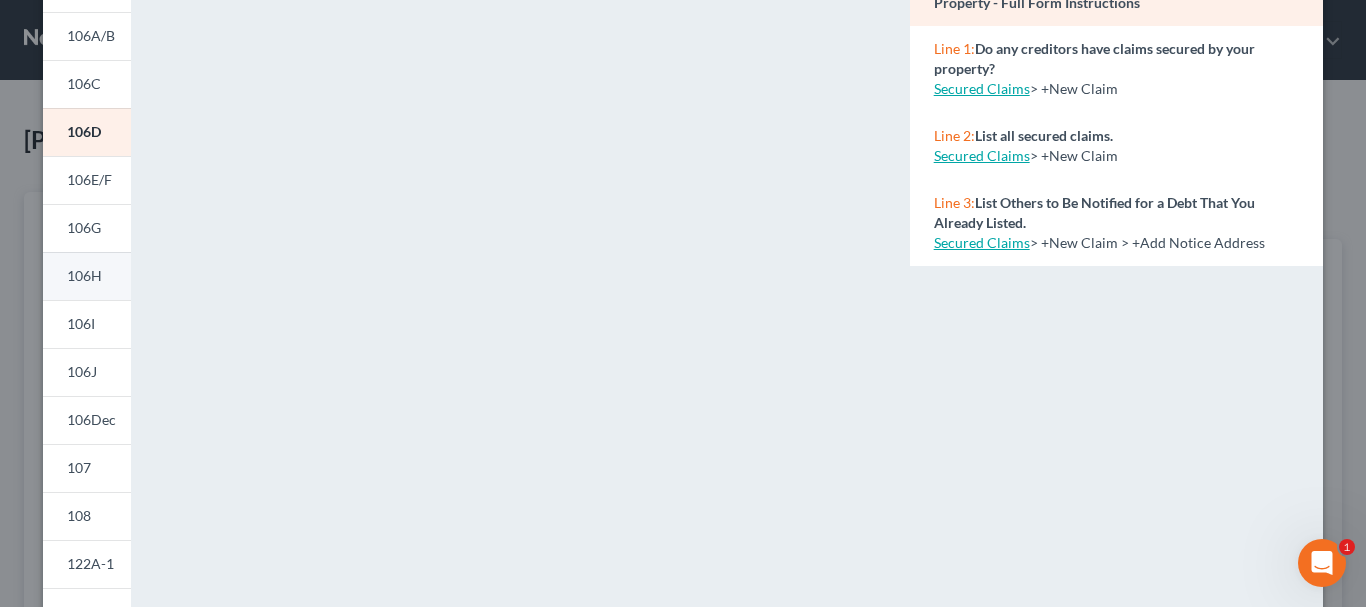 click on "106H" at bounding box center [84, 275] 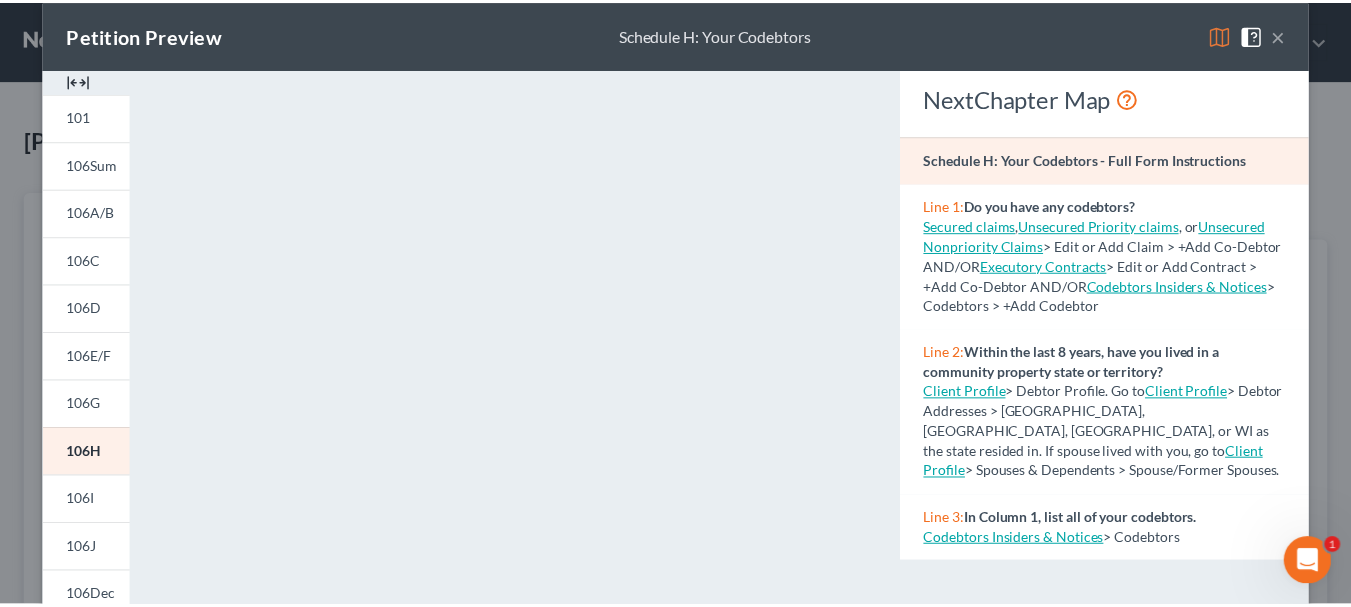 scroll, scrollTop: 0, scrollLeft: 0, axis: both 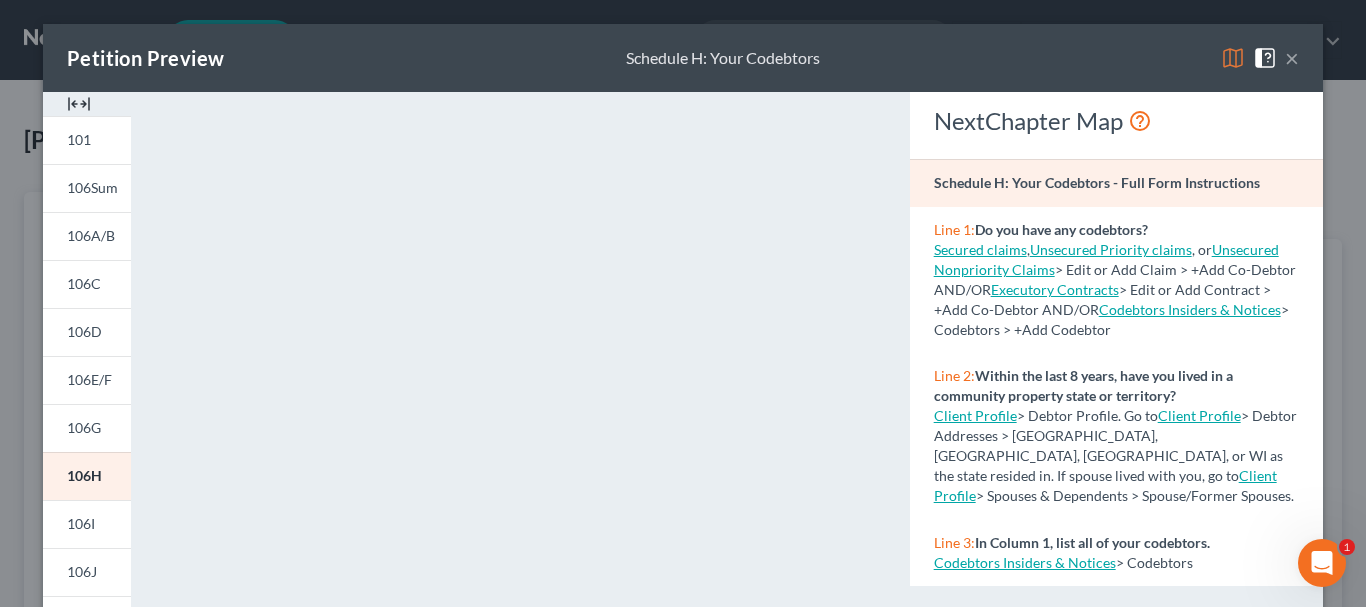 click on "×" at bounding box center [1292, 58] 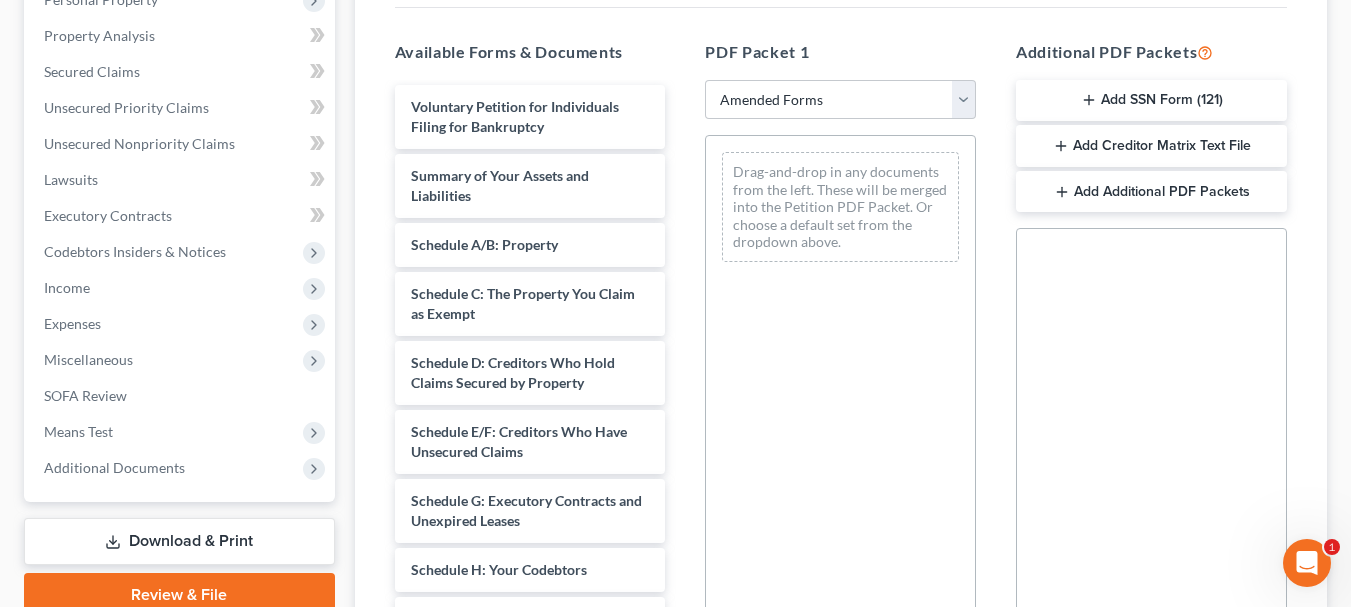 scroll, scrollTop: 400, scrollLeft: 0, axis: vertical 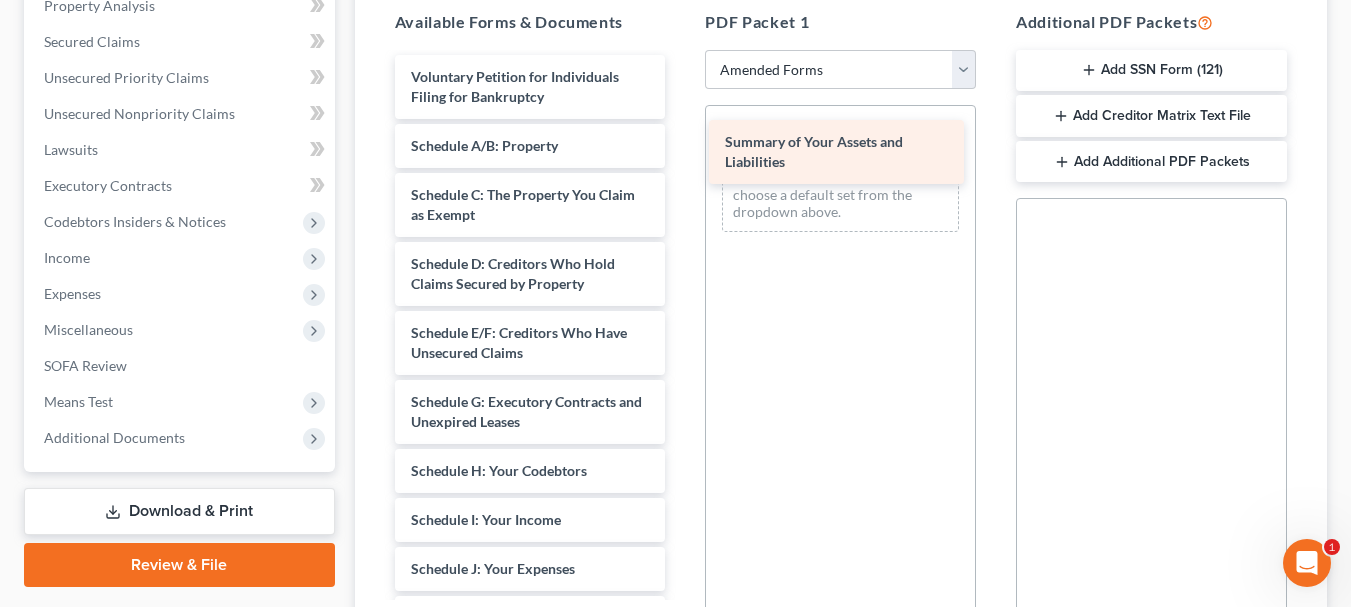 drag, startPoint x: 503, startPoint y: 151, endPoint x: 817, endPoint y: 147, distance: 314.02548 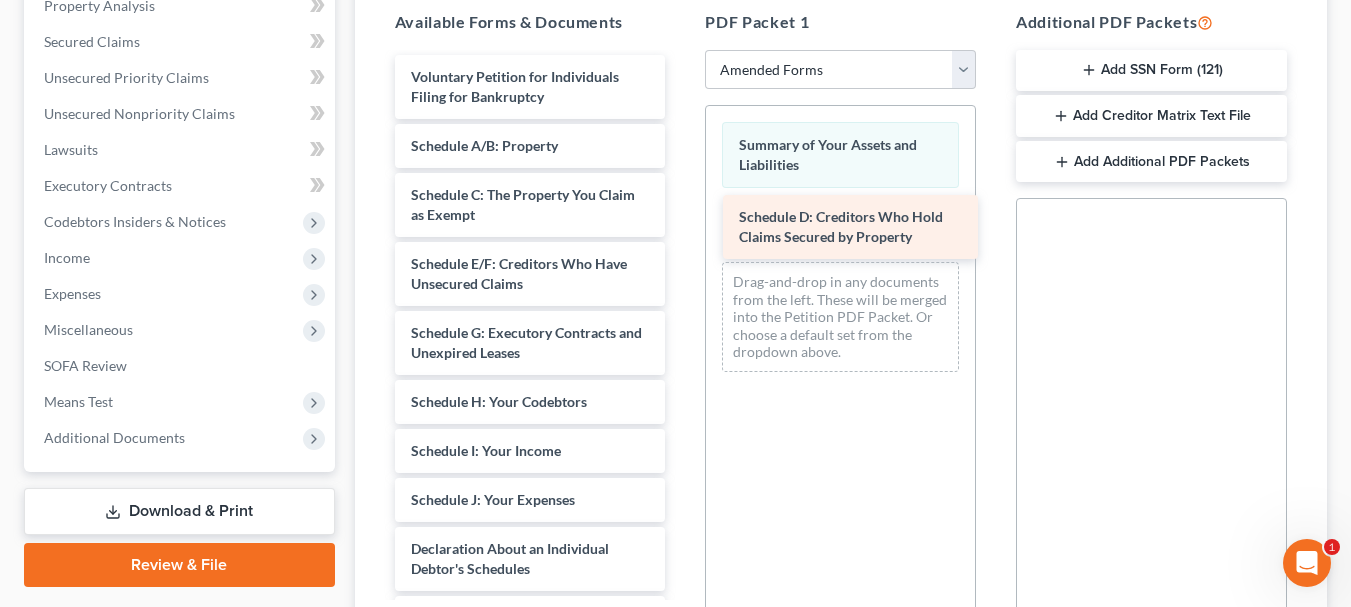 drag, startPoint x: 576, startPoint y: 270, endPoint x: 904, endPoint y: 223, distance: 331.35028 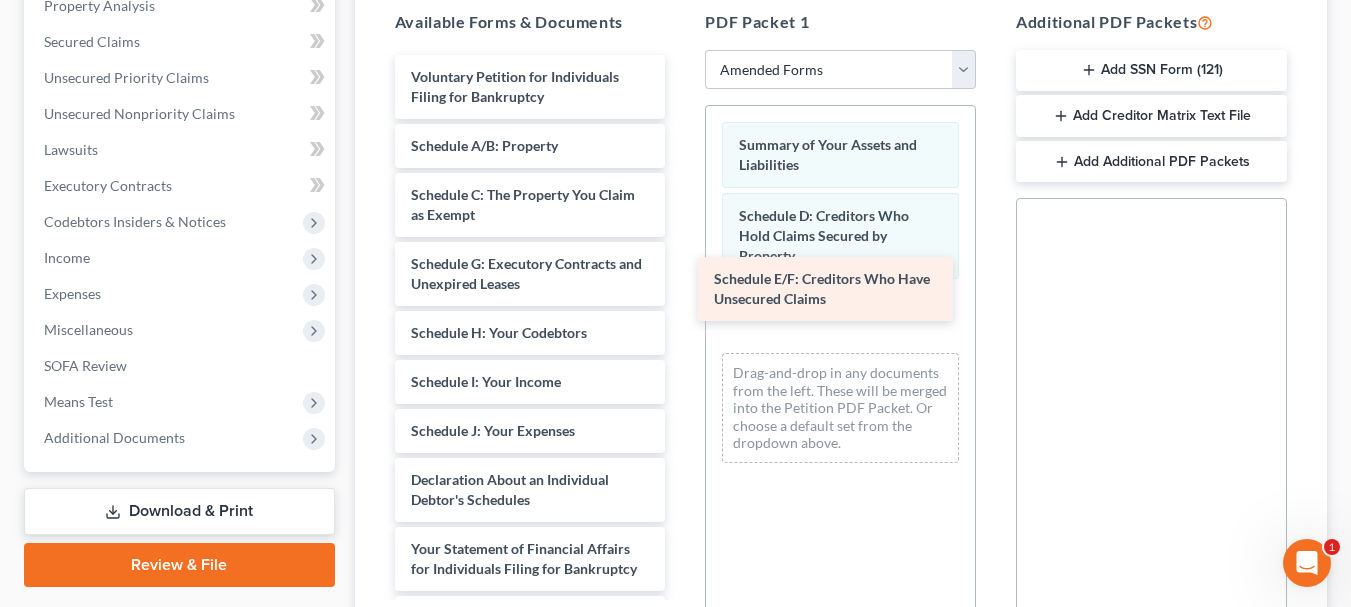 drag, startPoint x: 564, startPoint y: 283, endPoint x: 867, endPoint y: 298, distance: 303.37106 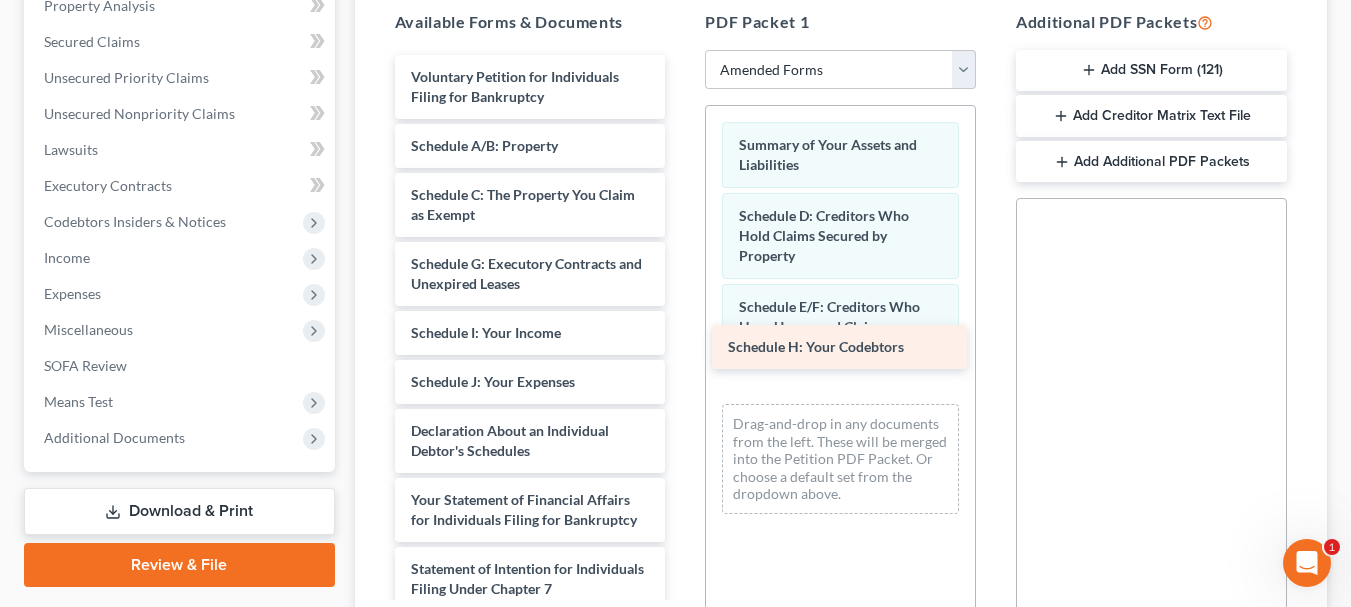 drag, startPoint x: 591, startPoint y: 321, endPoint x: 908, endPoint y: 335, distance: 317.309 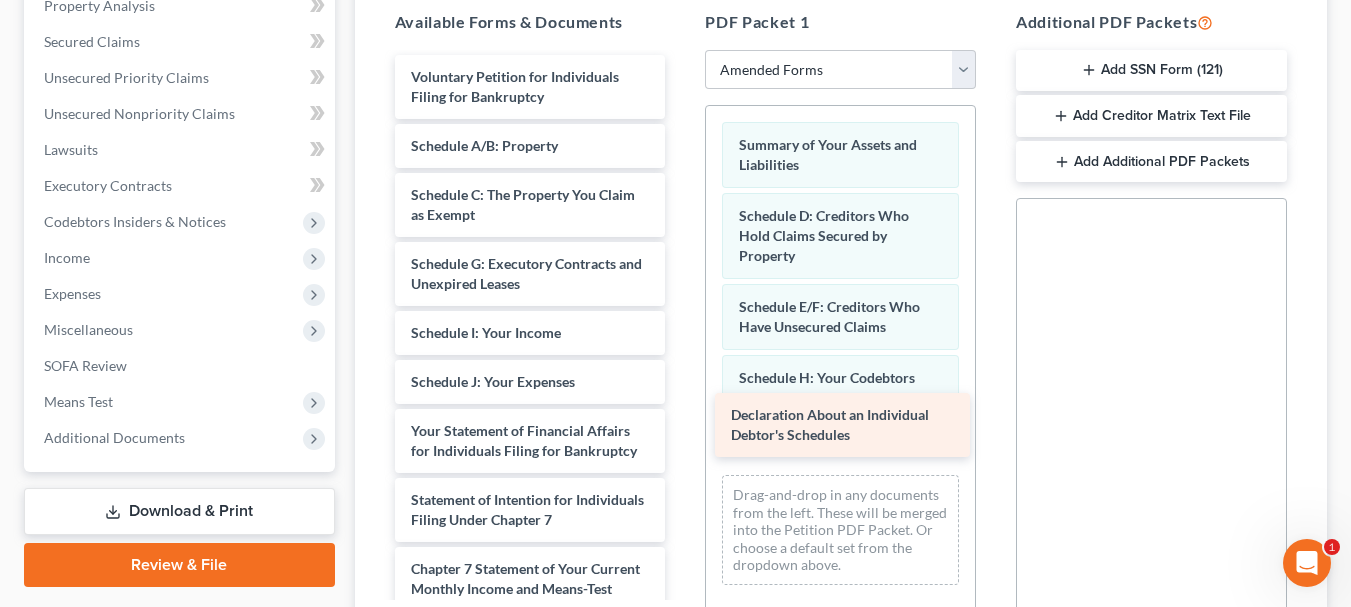 drag, startPoint x: 526, startPoint y: 437, endPoint x: 846, endPoint y: 421, distance: 320.39975 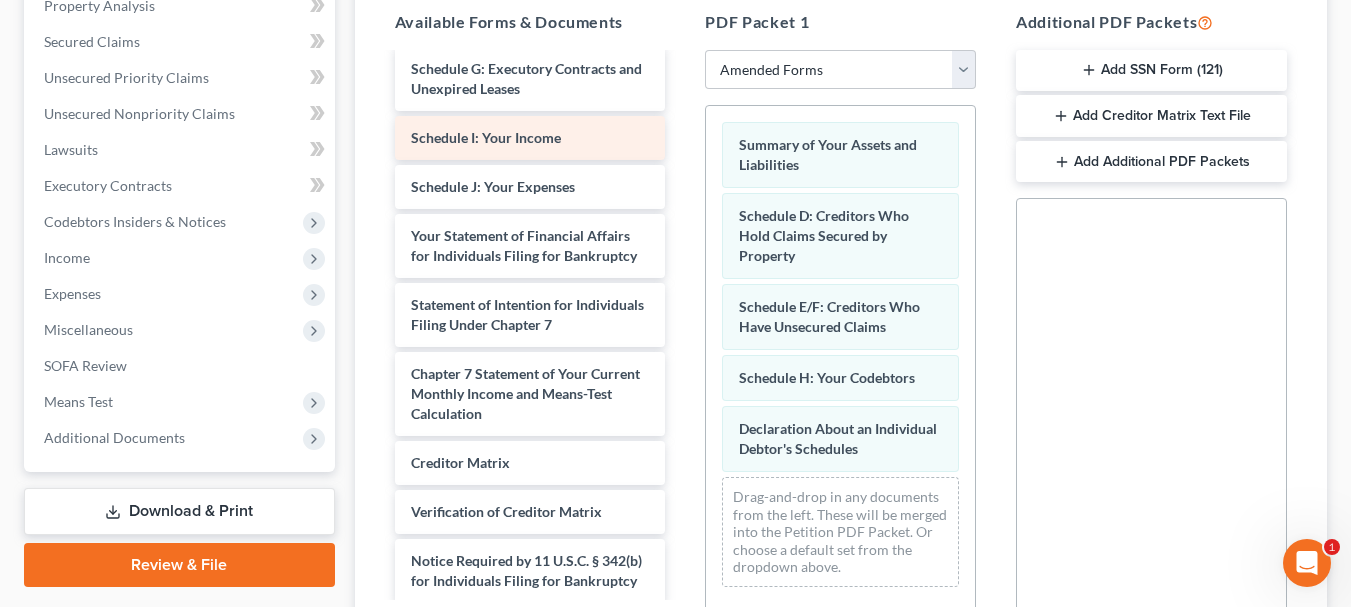 scroll, scrollTop: 200, scrollLeft: 0, axis: vertical 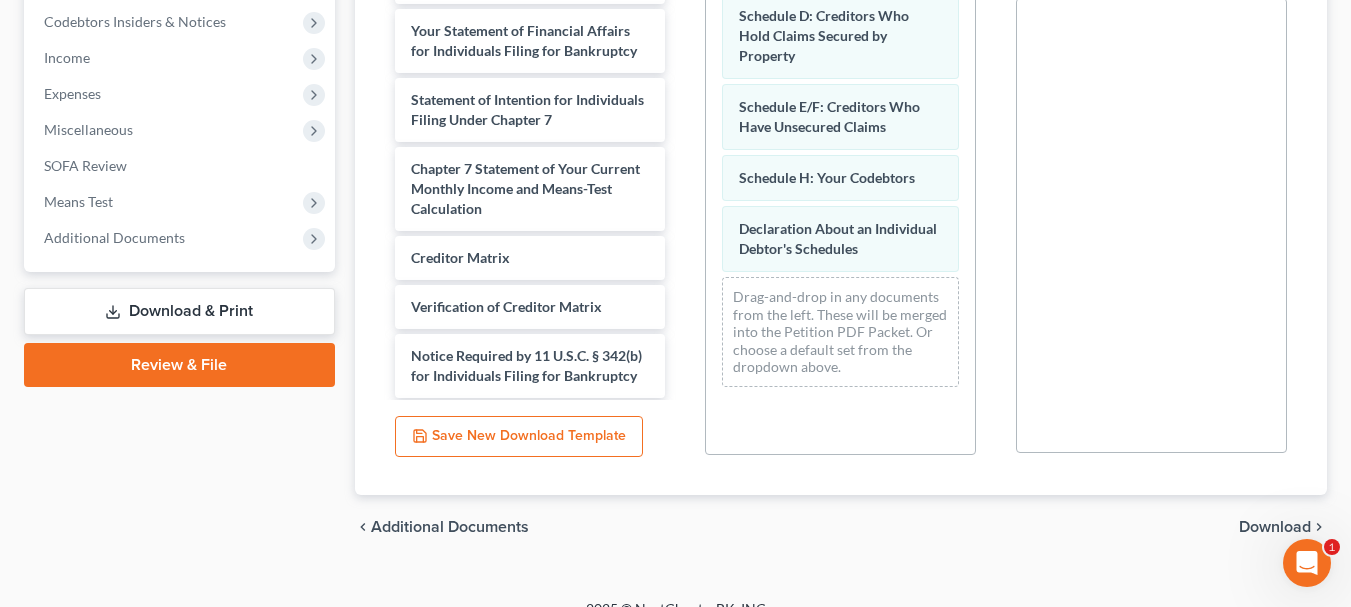 click on "Download" at bounding box center (1275, 527) 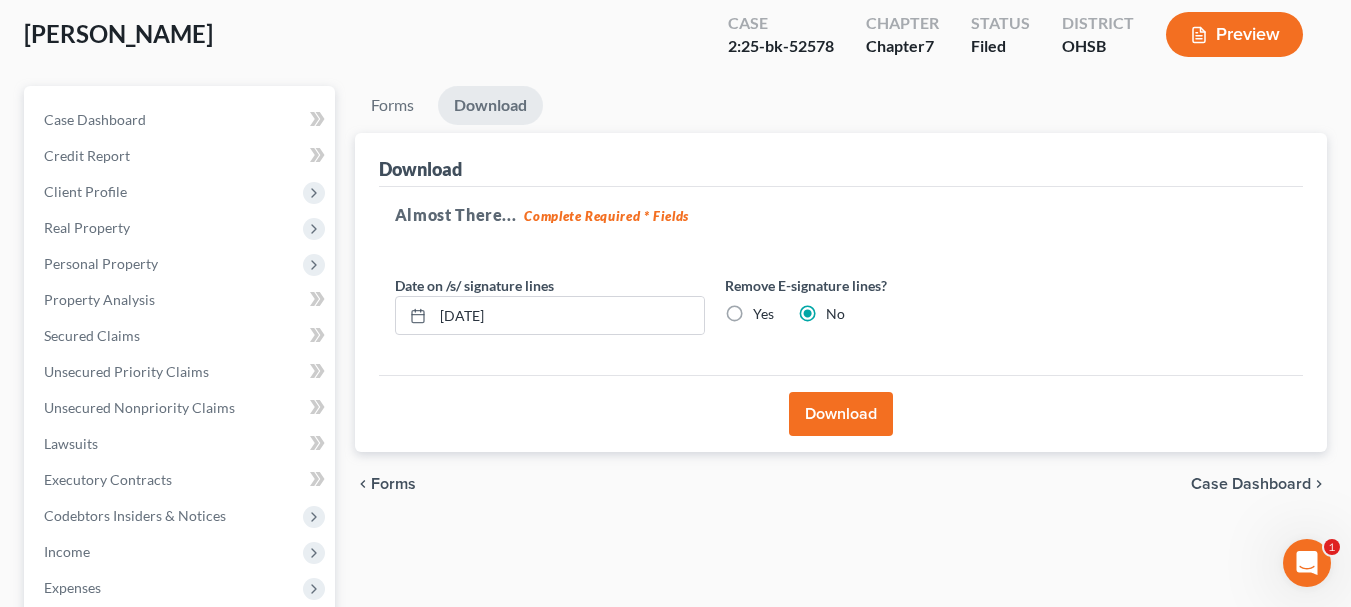 scroll, scrollTop: 0, scrollLeft: 0, axis: both 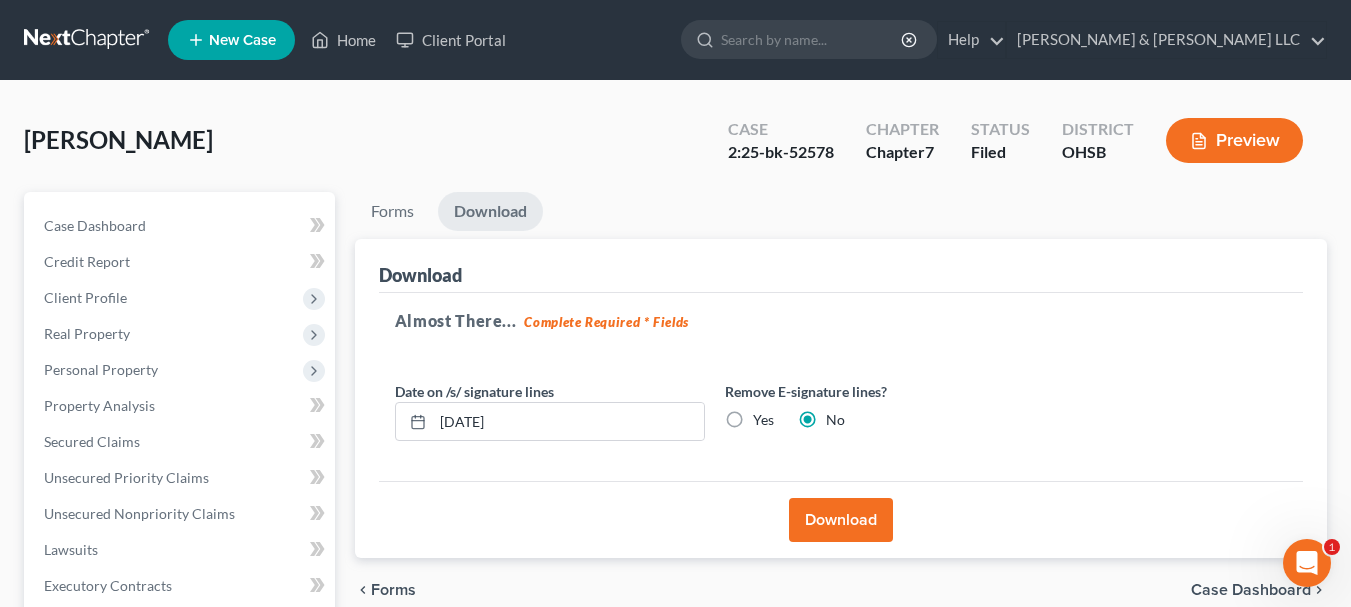 click on "Download" at bounding box center (841, 520) 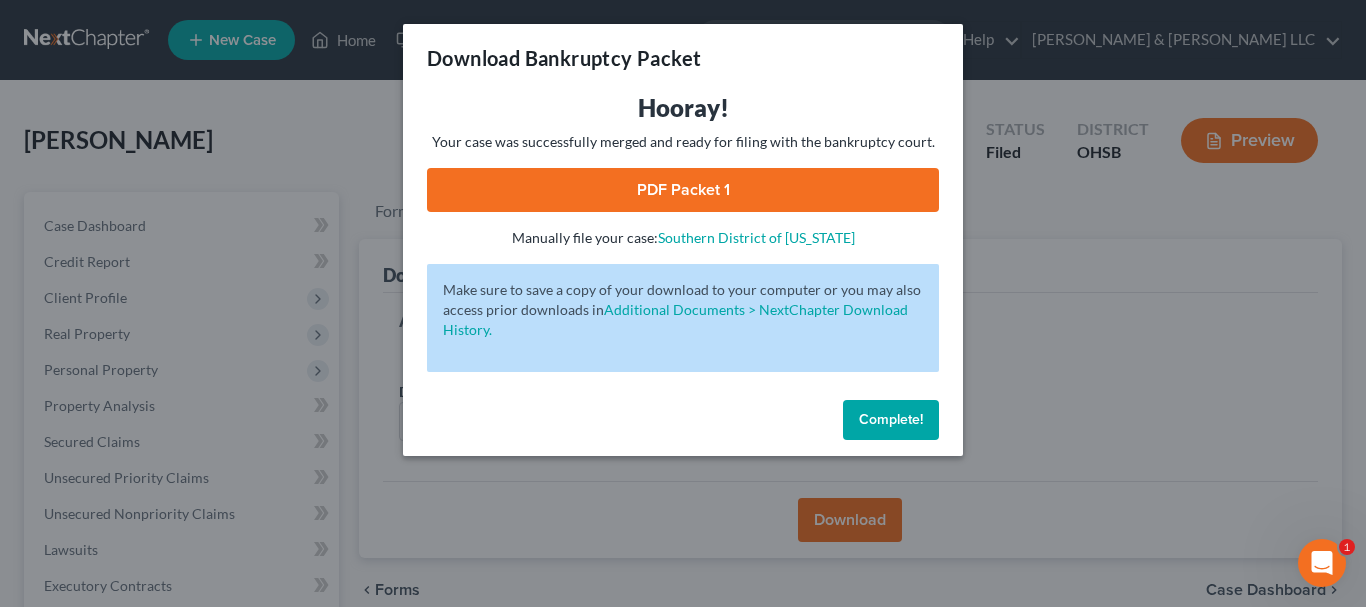 click on "Download Bankruptcy Packet
Hooray! Your case was successfully merged and ready for filing with the bankruptcy court. PDF Packet 1 -  Manually file your case:  [GEOGRAPHIC_DATA] of [US_STATE] Oops! There was an error with generating the download packet. -
Make sure to save a copy of your download to your computer or you may also access prior downloads in  Additional Documents > NextChapter Download History.
Complete!" at bounding box center [683, 303] 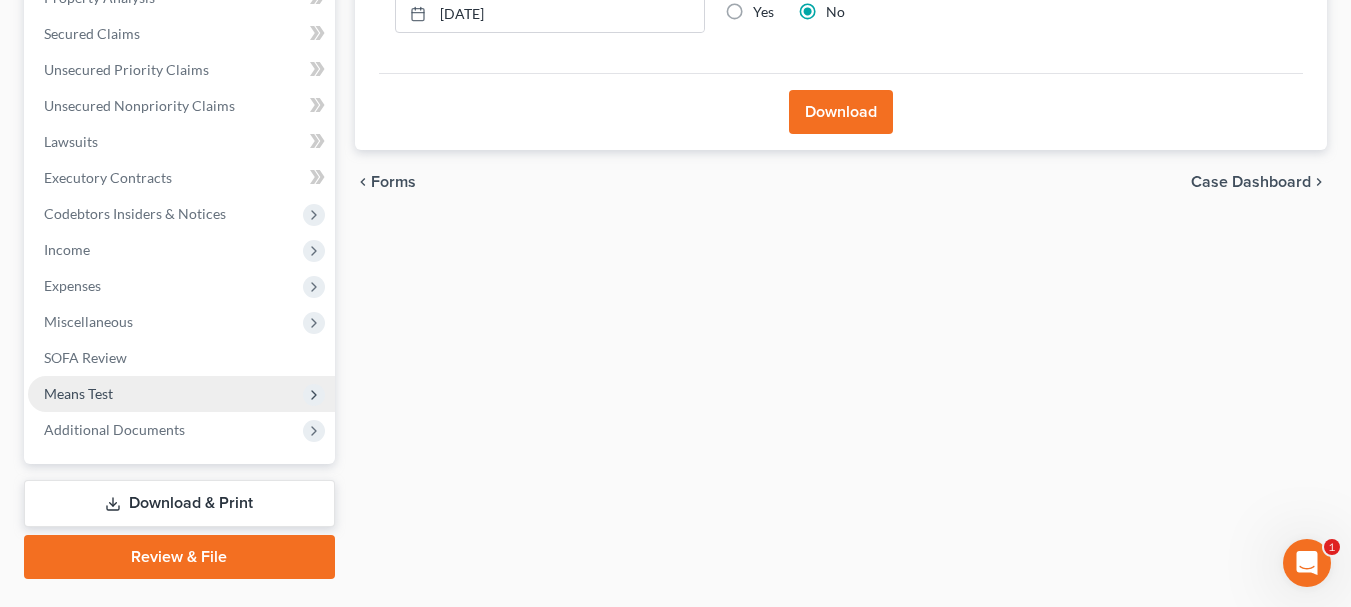scroll, scrollTop: 456, scrollLeft: 0, axis: vertical 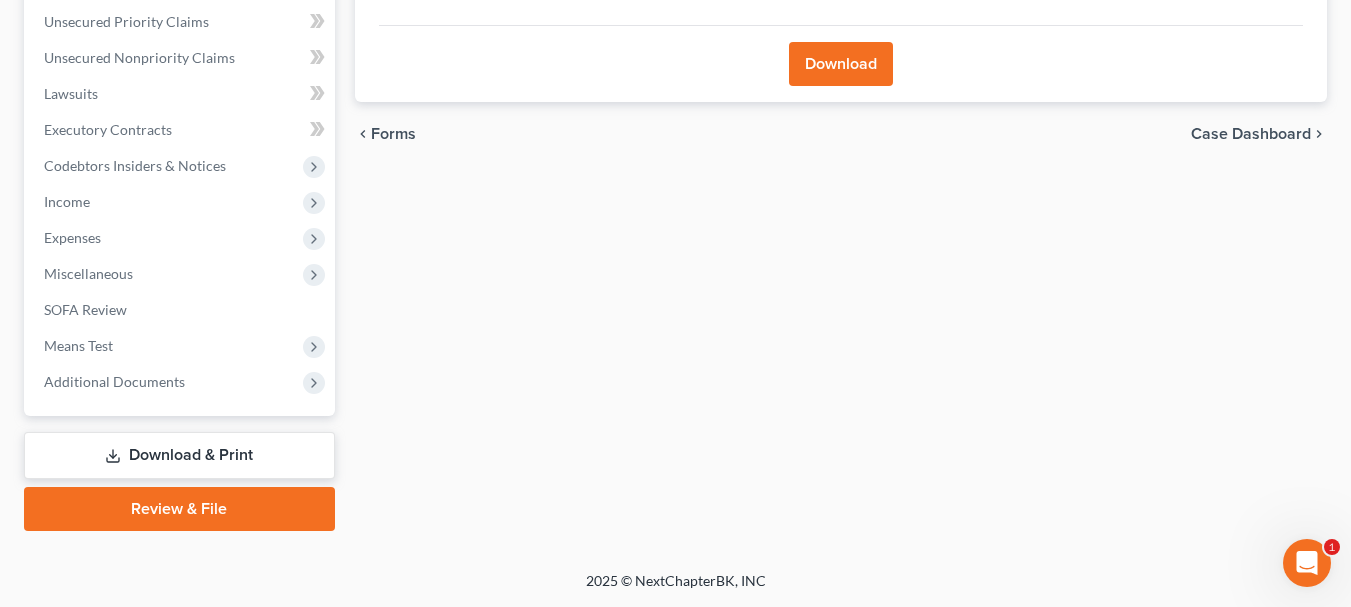 click on "Download & Print" at bounding box center [179, 455] 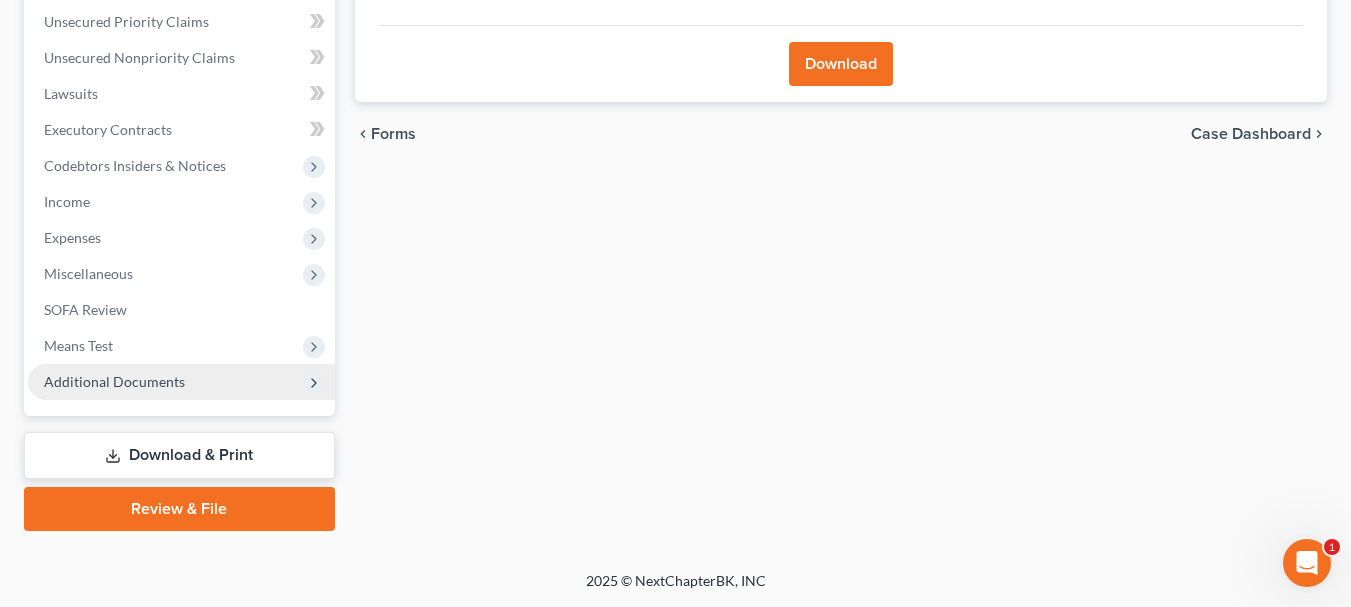 click on "Additional Documents" at bounding box center (114, 381) 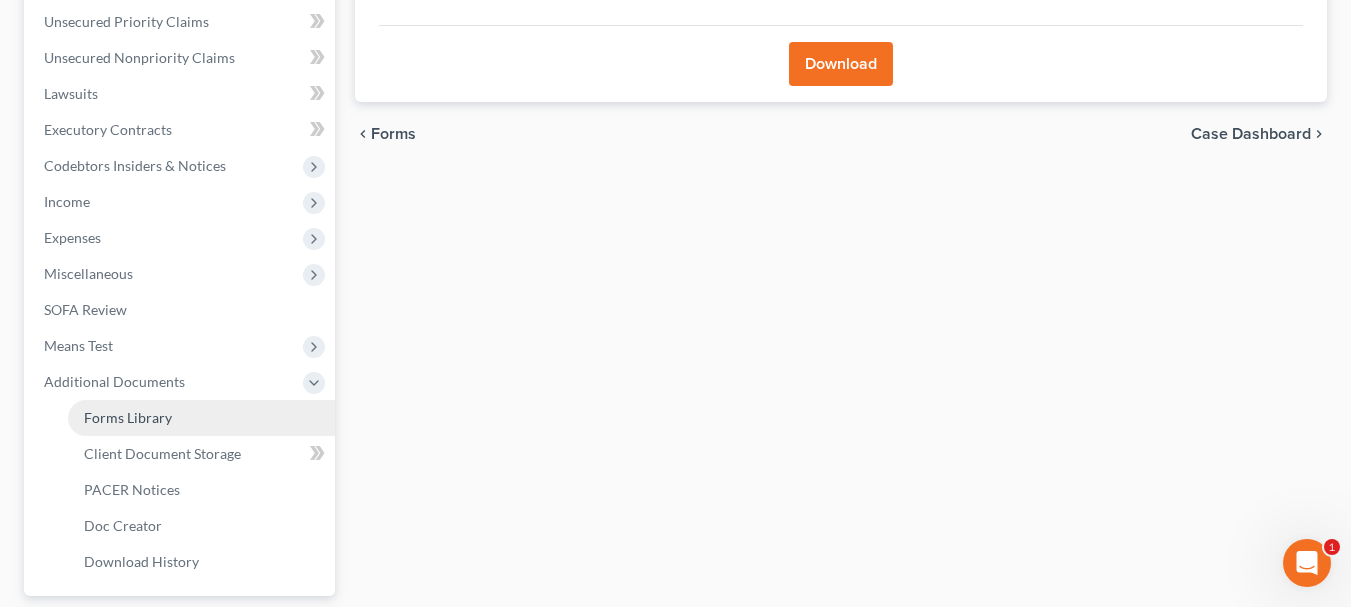 click on "Forms Library" at bounding box center (201, 418) 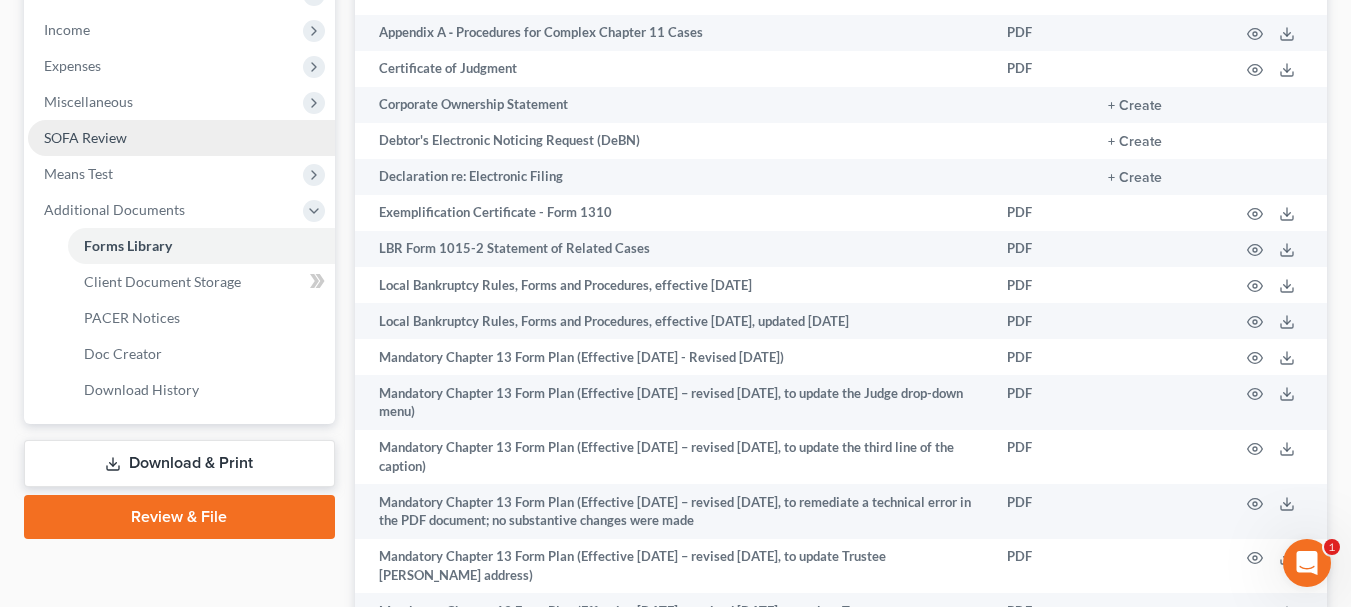 scroll, scrollTop: 636, scrollLeft: 0, axis: vertical 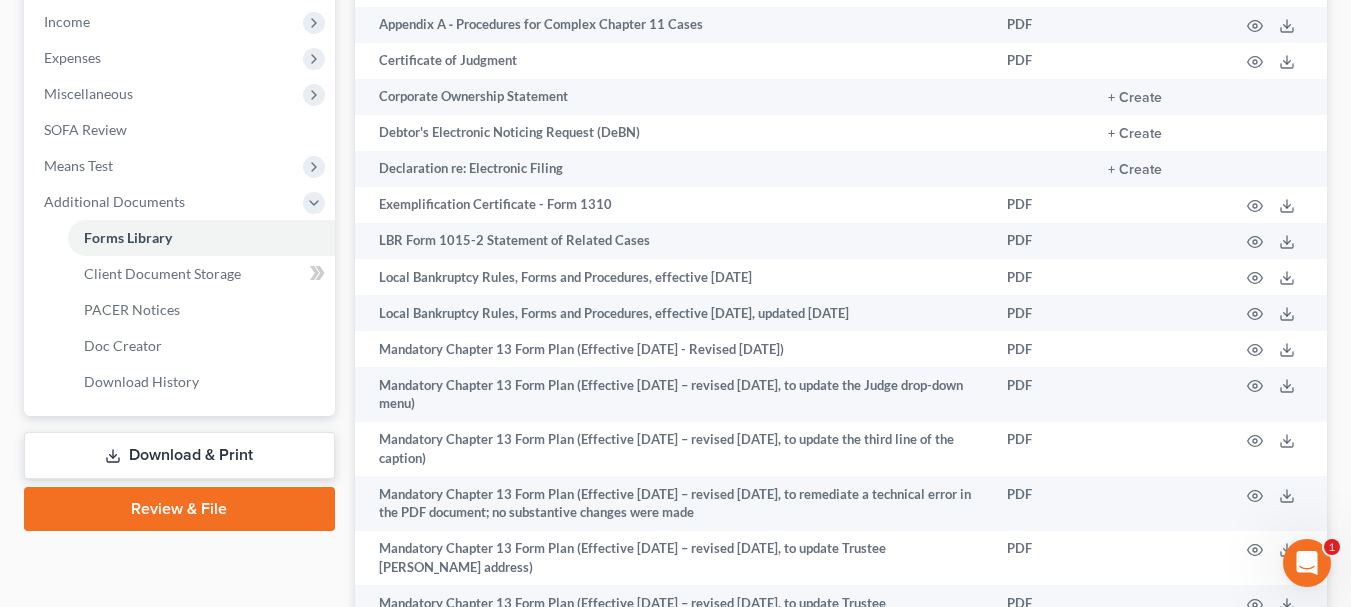 click on "Download & Print" at bounding box center (179, 455) 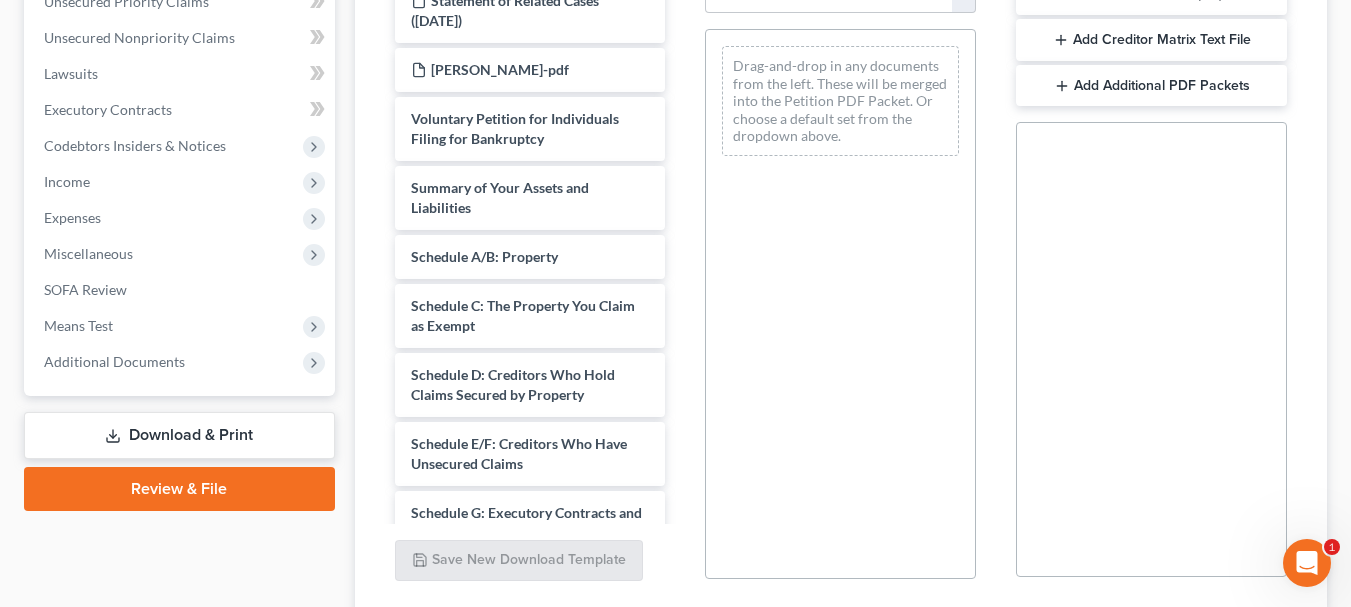 scroll, scrollTop: 0, scrollLeft: 0, axis: both 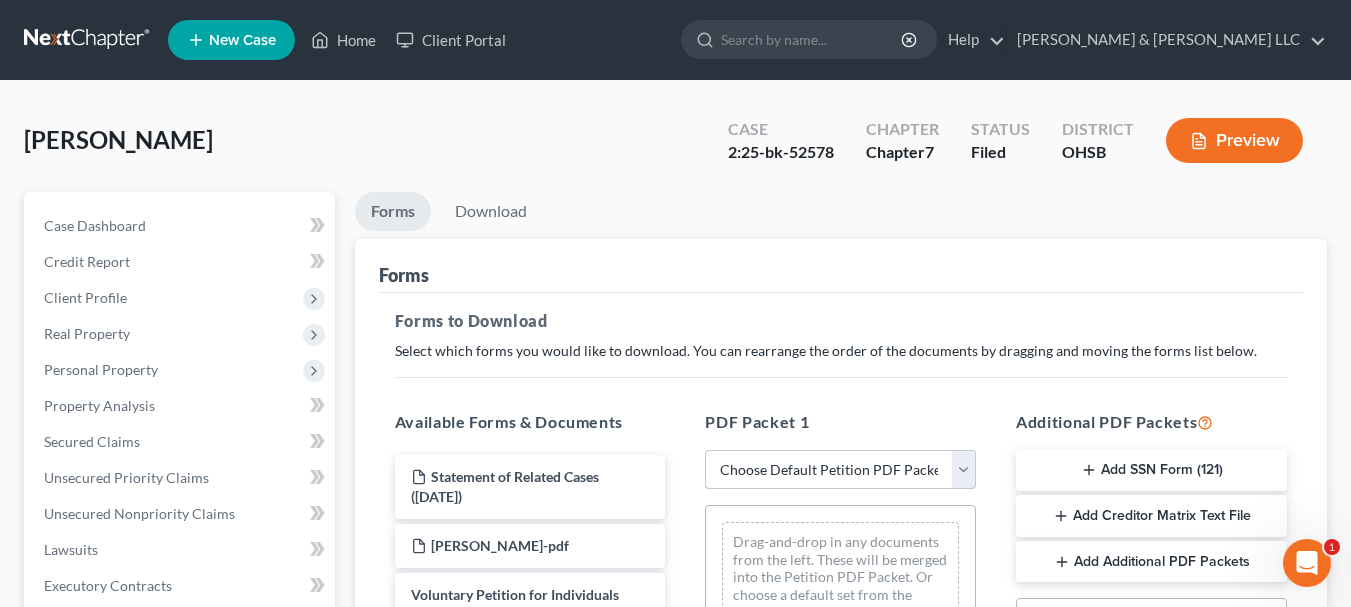 click on "Choose Default Petition PDF Packet Complete Bankruptcy Petition (all forms and schedules) Emergency Filing Forms (Petition and Creditor List Only) Amended Forms Signature Pages Only" at bounding box center (840, 470) 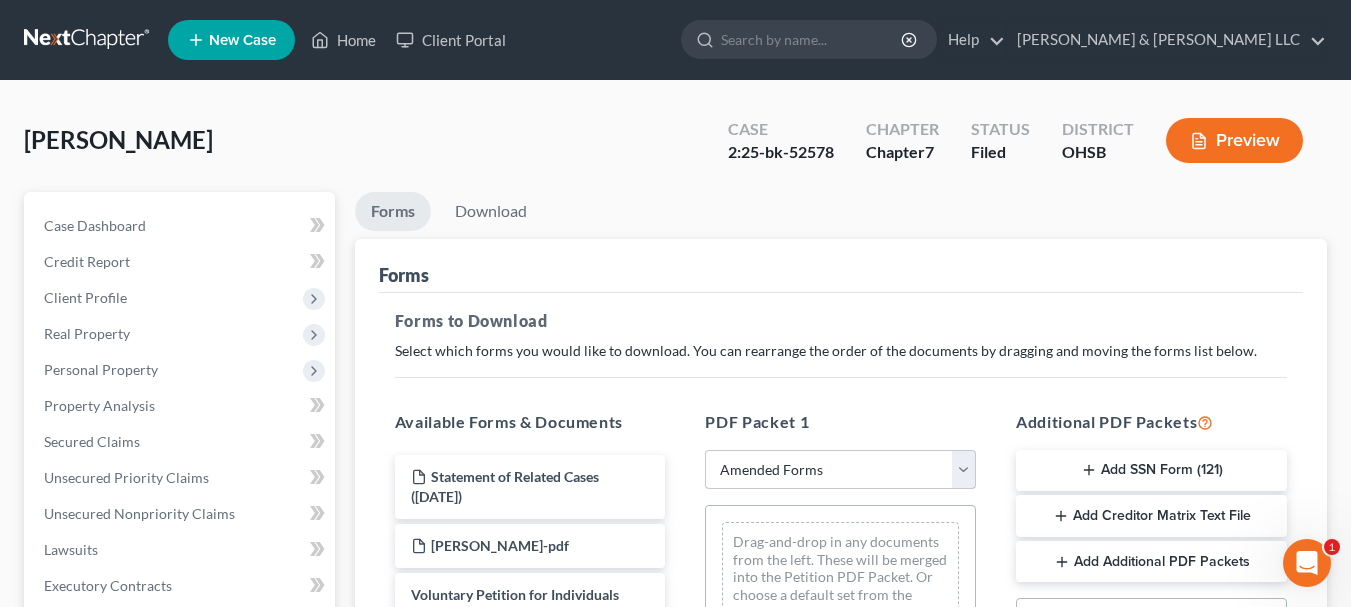 click on "Choose Default Petition PDF Packet Complete Bankruptcy Petition (all forms and schedules) Emergency Filing Forms (Petition and Creditor List Only) Amended Forms Signature Pages Only" at bounding box center [840, 470] 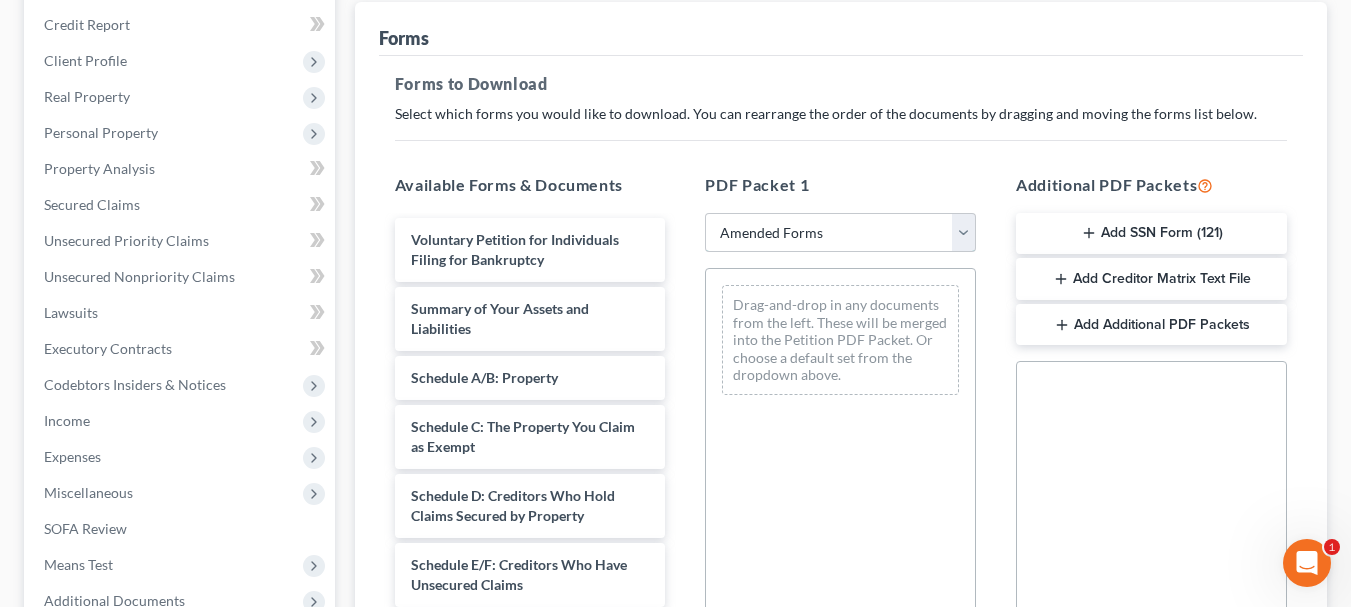 scroll, scrollTop: 300, scrollLeft: 0, axis: vertical 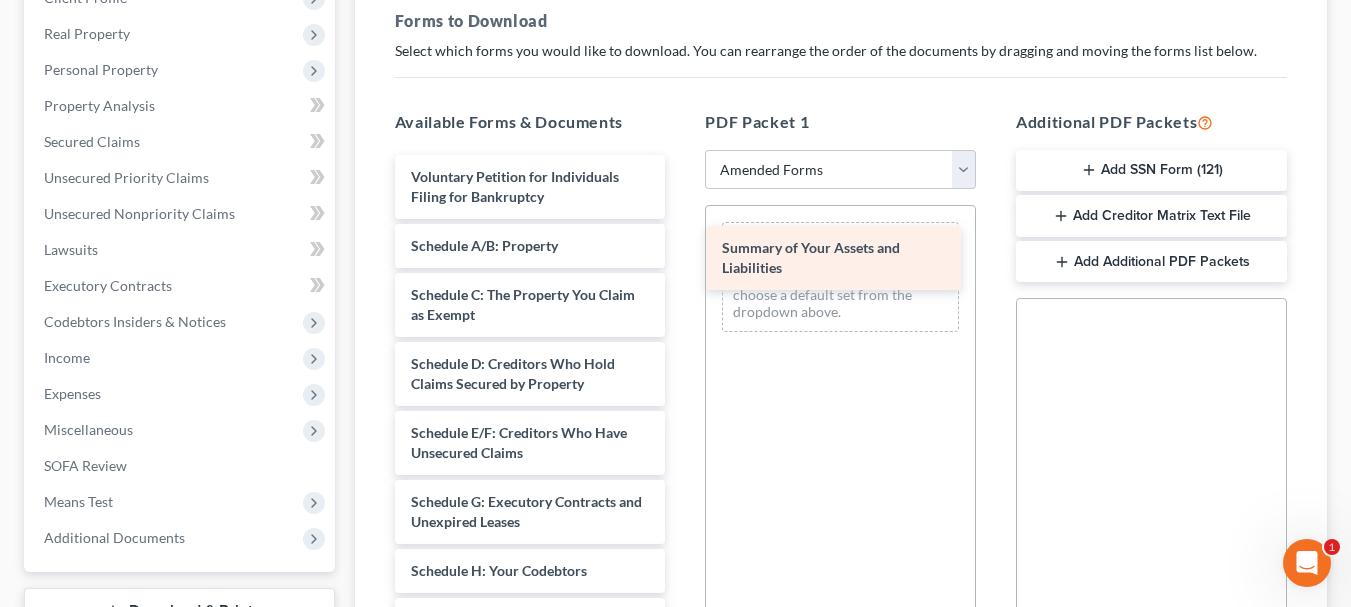 drag, startPoint x: 481, startPoint y: 254, endPoint x: 792, endPoint y: 256, distance: 311.00644 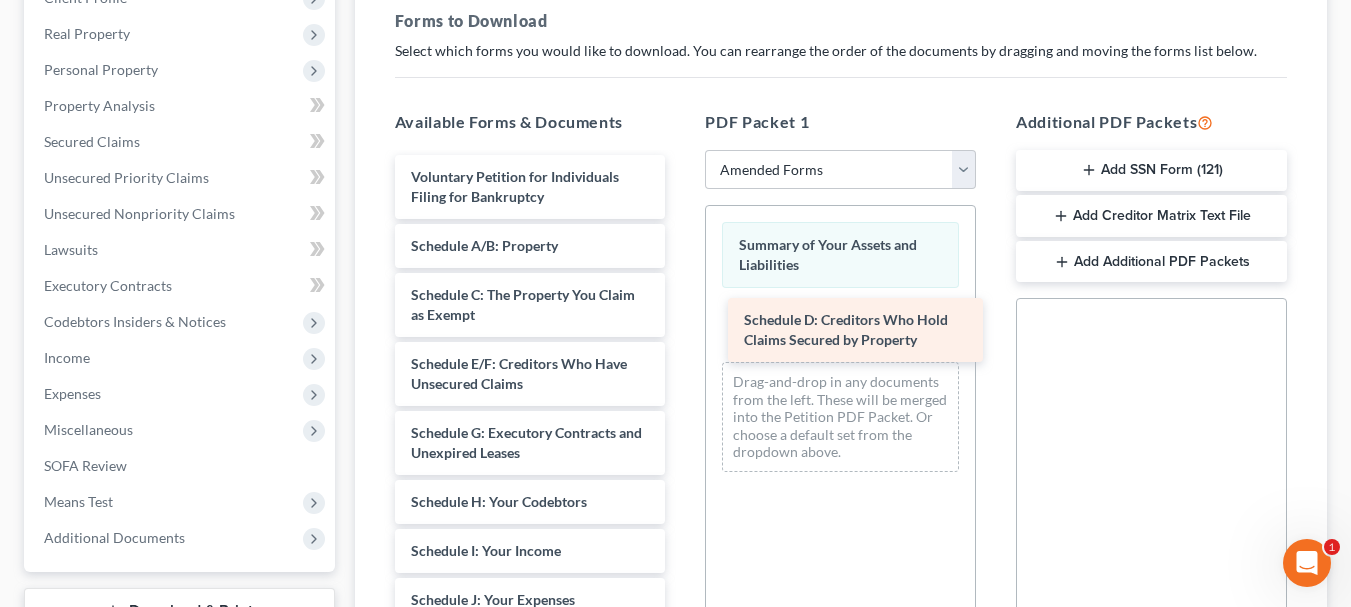 drag, startPoint x: 561, startPoint y: 372, endPoint x: 894, endPoint y: 328, distance: 335.89432 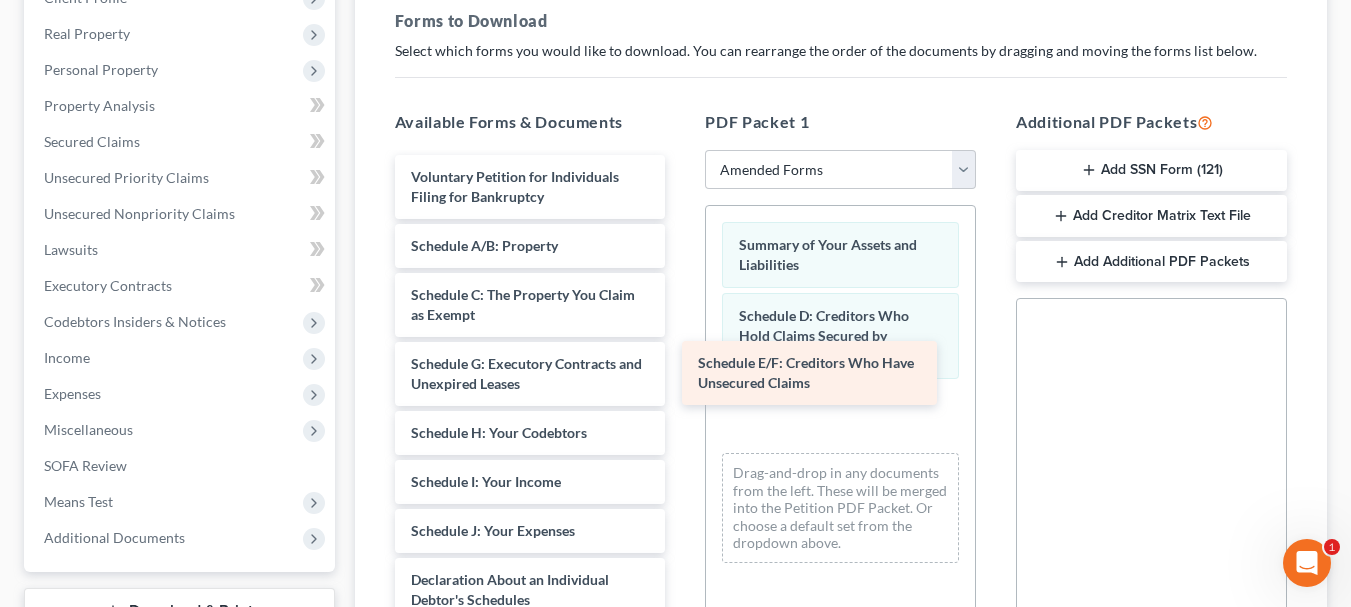 drag, startPoint x: 591, startPoint y: 385, endPoint x: 878, endPoint y: 384, distance: 287.00174 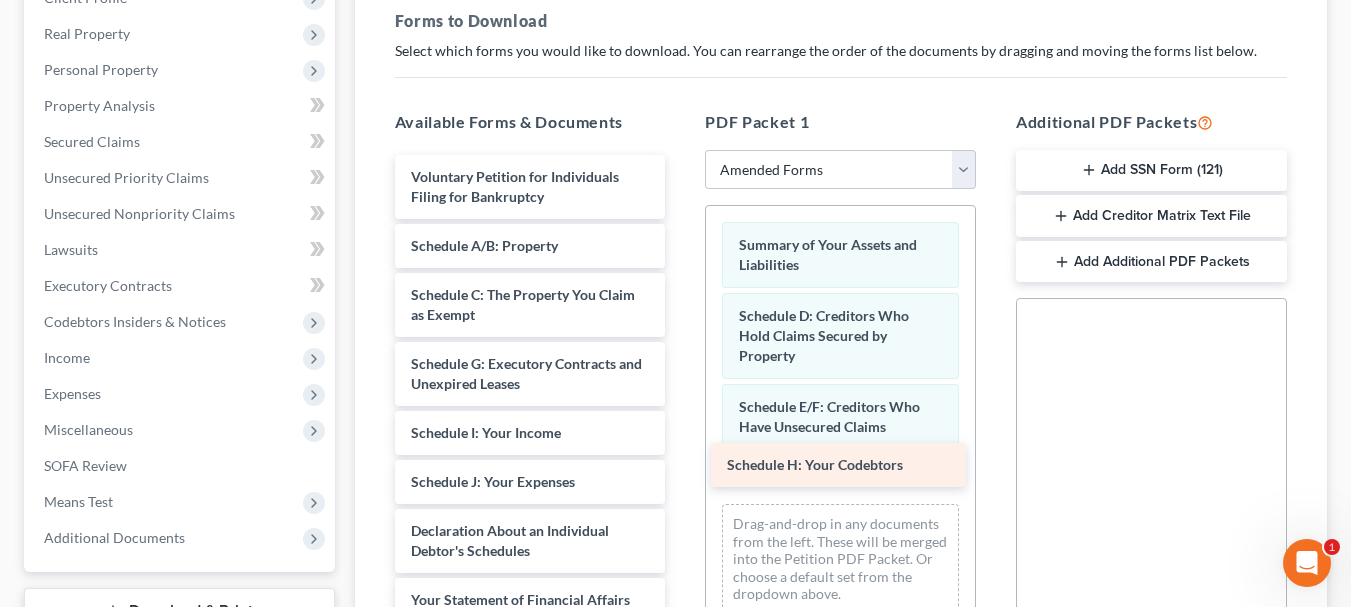 drag, startPoint x: 551, startPoint y: 437, endPoint x: 867, endPoint y: 469, distance: 317.61612 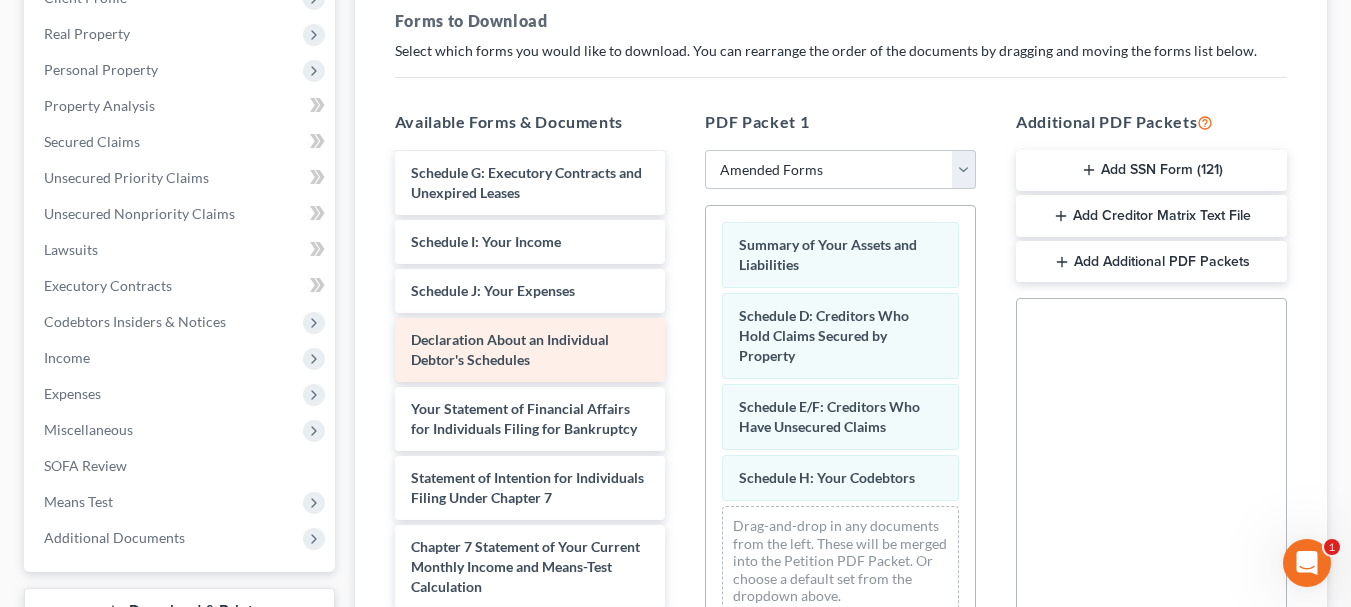 scroll, scrollTop: 200, scrollLeft: 0, axis: vertical 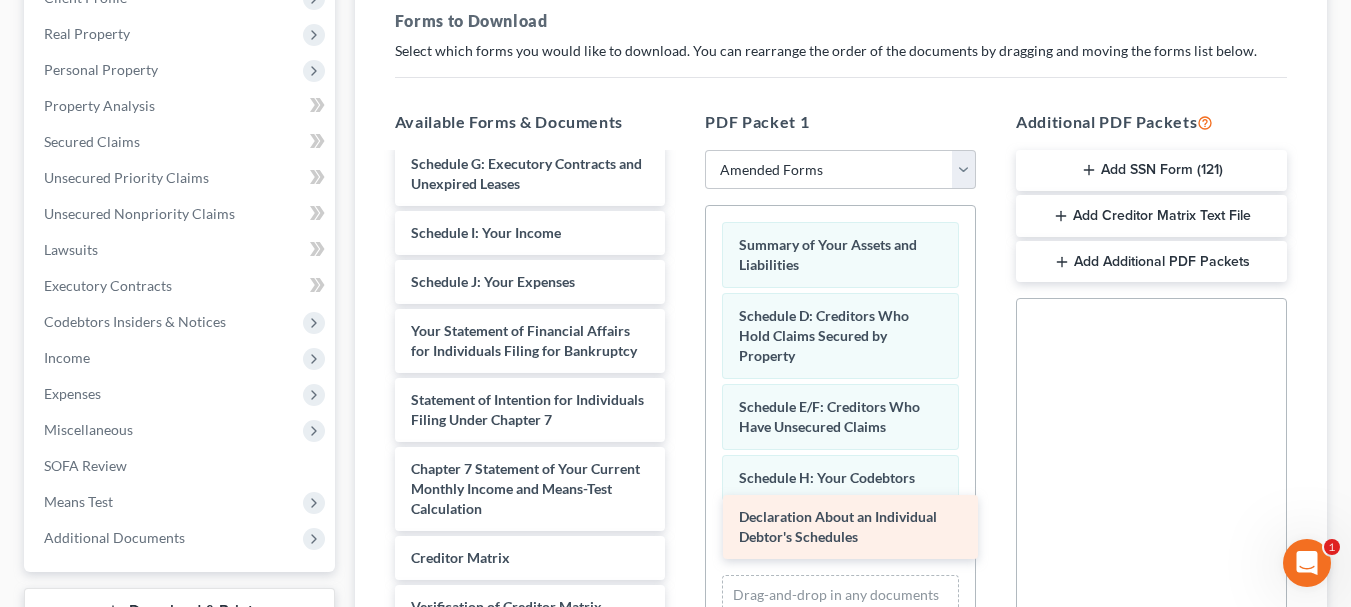 drag, startPoint x: 537, startPoint y: 352, endPoint x: 861, endPoint y: 537, distance: 373.0965 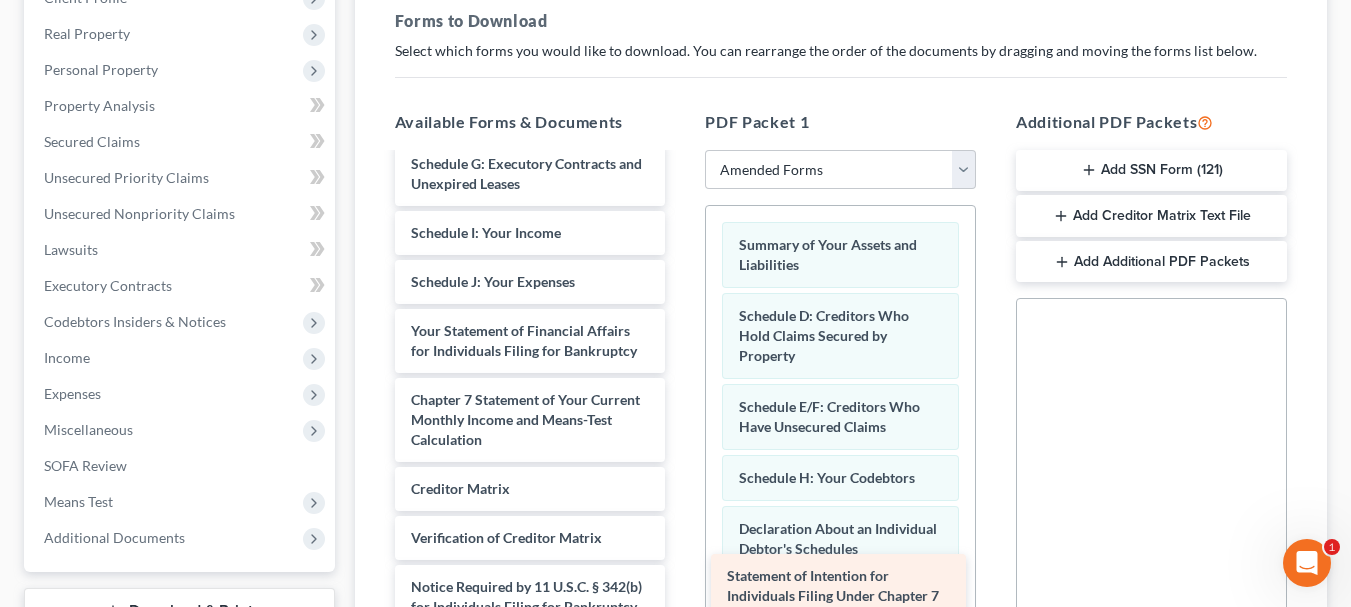 drag, startPoint x: 550, startPoint y: 431, endPoint x: 862, endPoint y: 584, distance: 347.49533 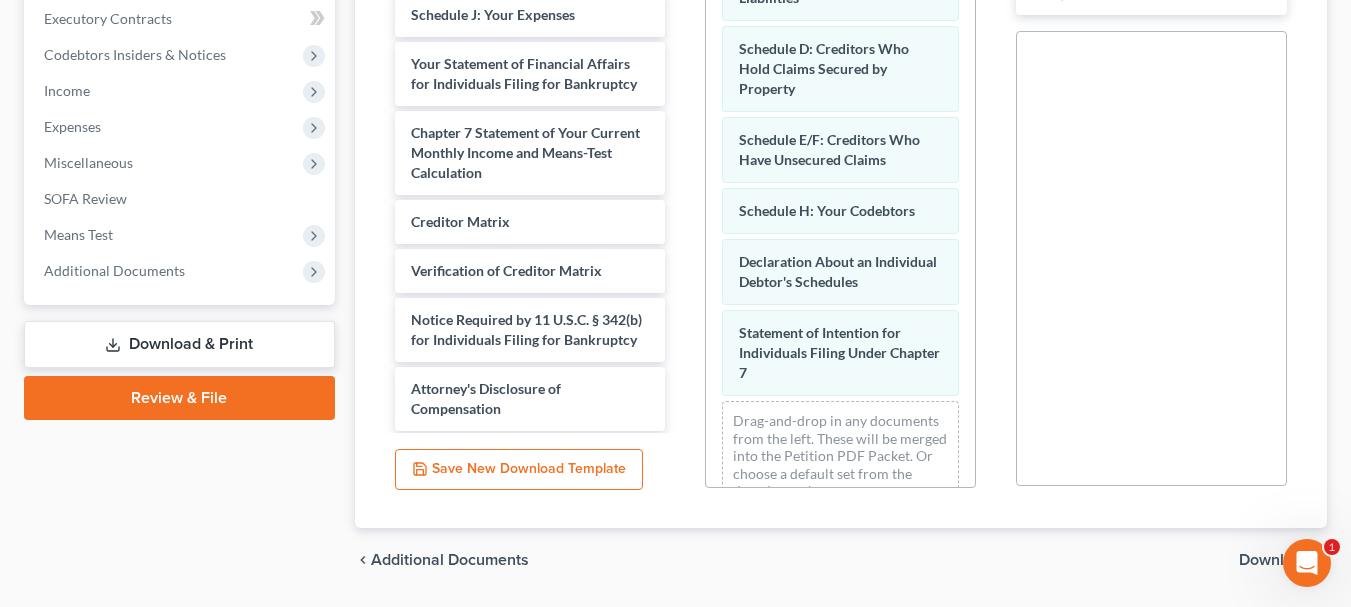 scroll, scrollTop: 628, scrollLeft: 0, axis: vertical 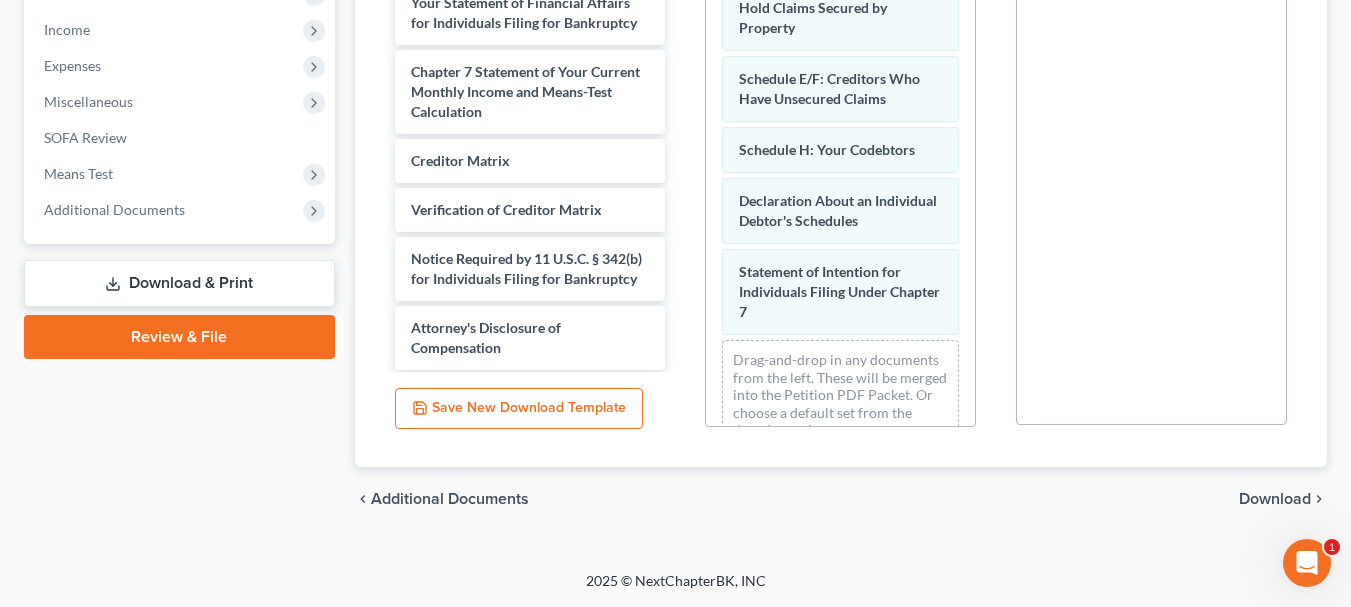 click on "Download" at bounding box center (1275, 499) 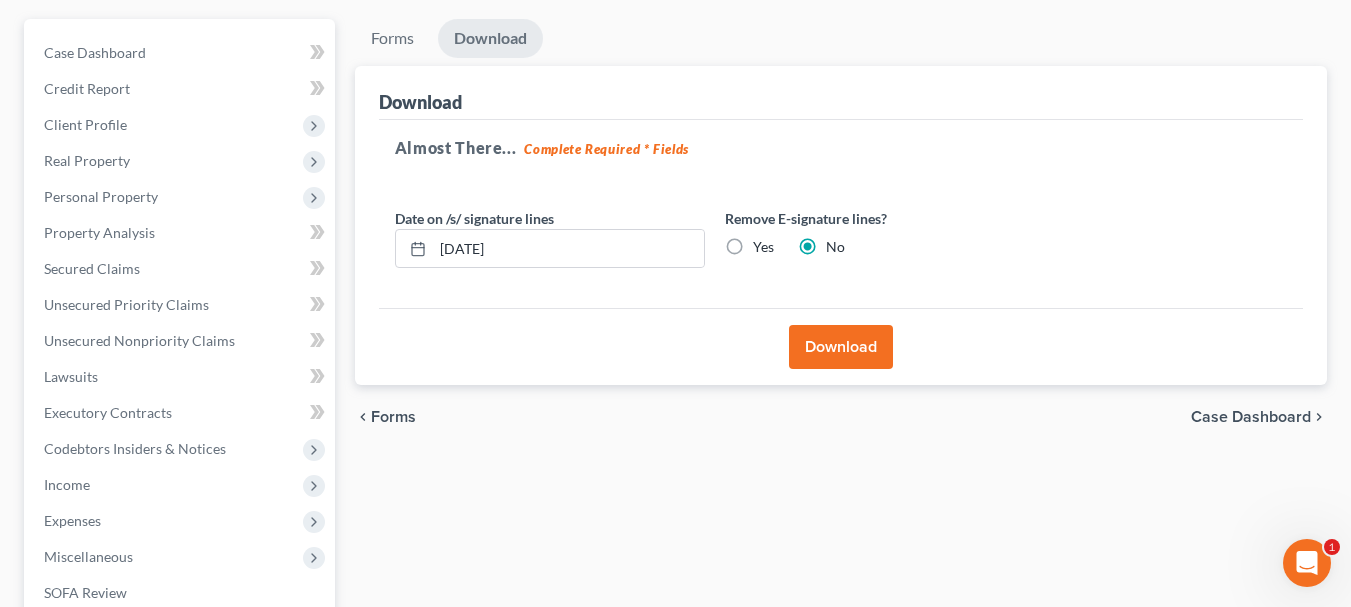 scroll, scrollTop: 156, scrollLeft: 0, axis: vertical 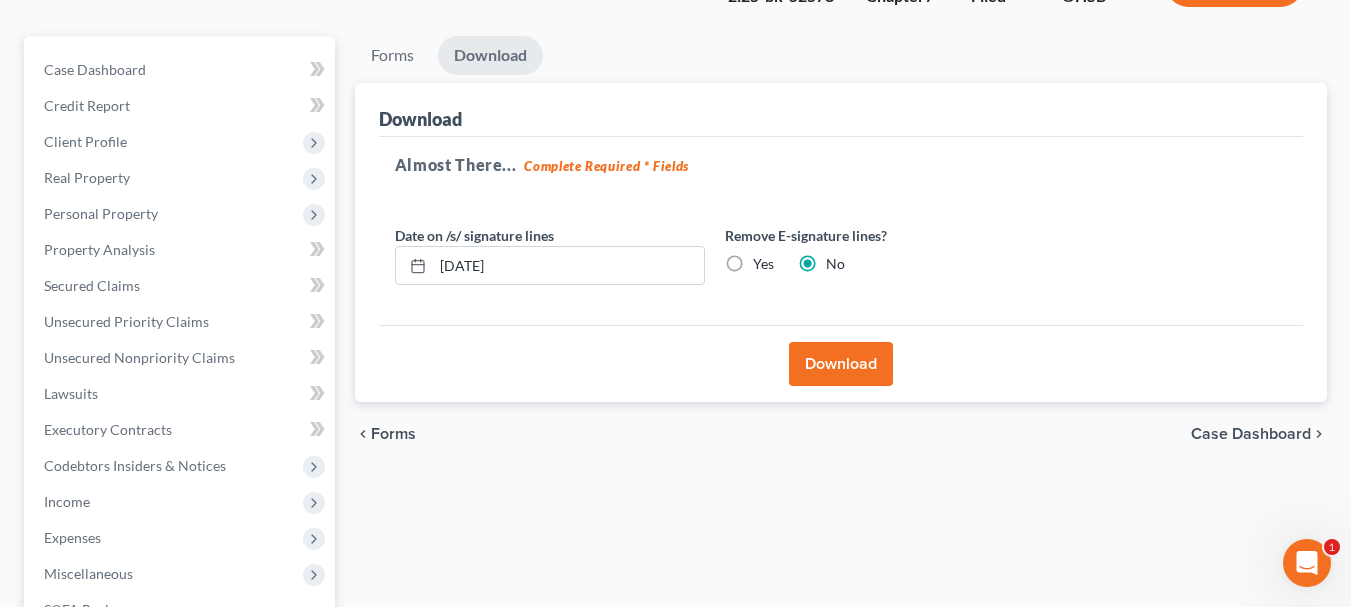 click on "Download" at bounding box center (841, 364) 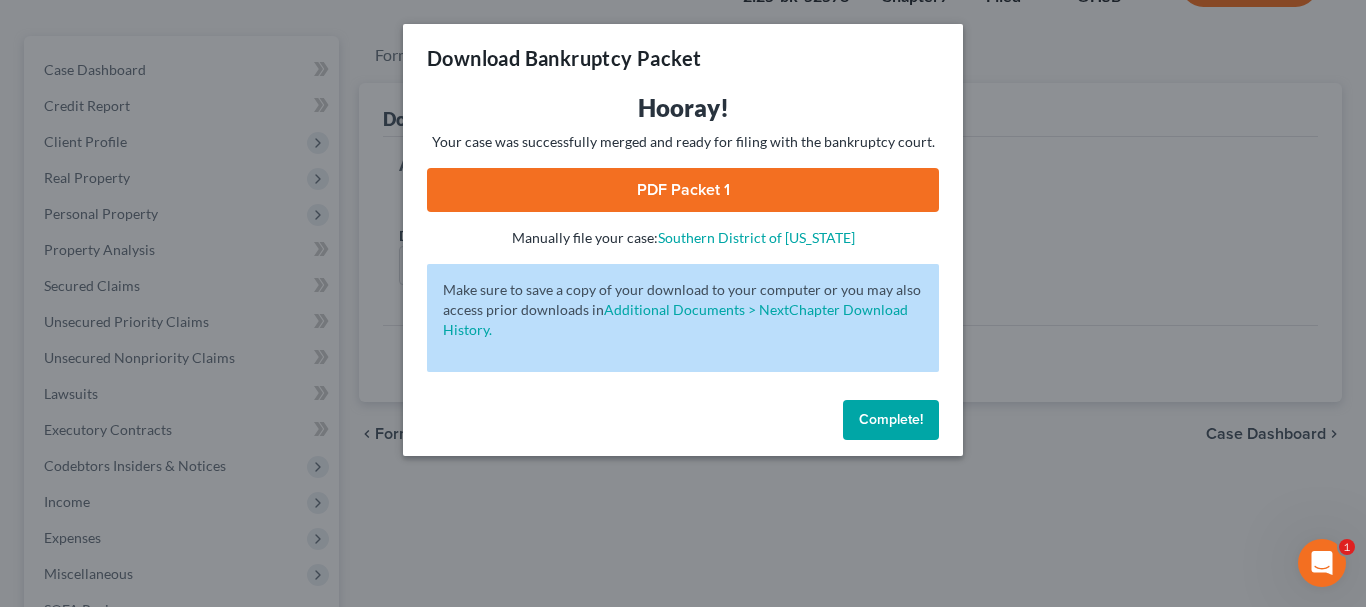 click on "PDF Packet 1" at bounding box center [683, 190] 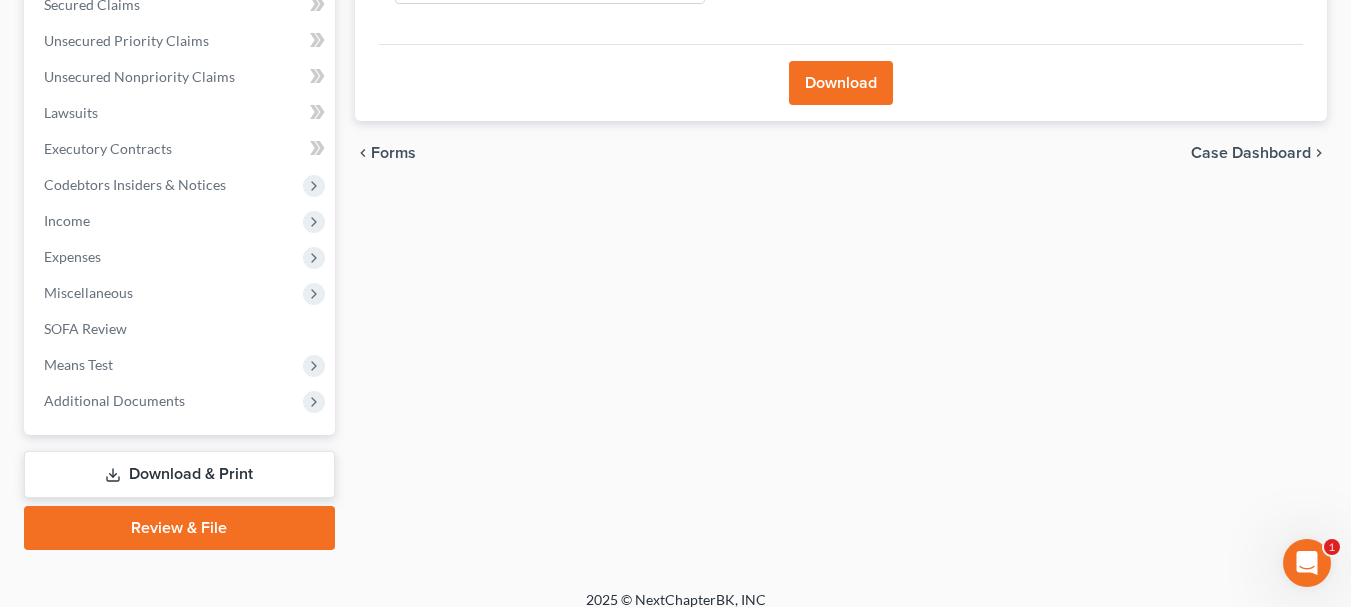 scroll, scrollTop: 456, scrollLeft: 0, axis: vertical 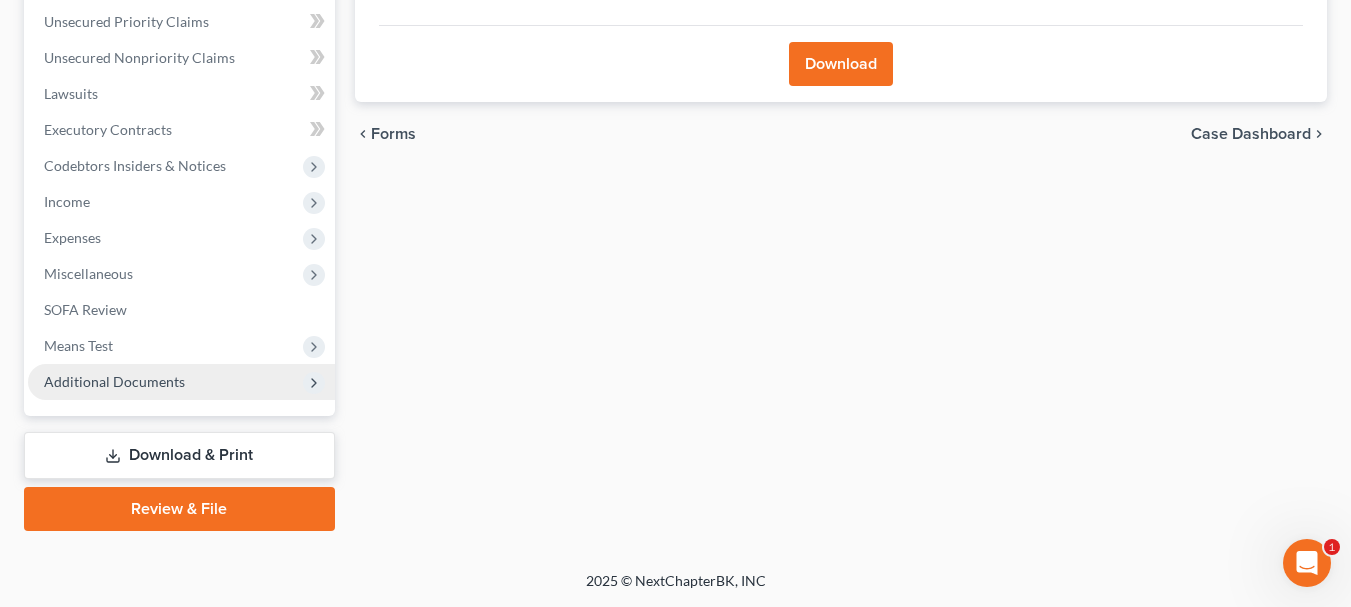 click on "Additional Documents" at bounding box center (181, 382) 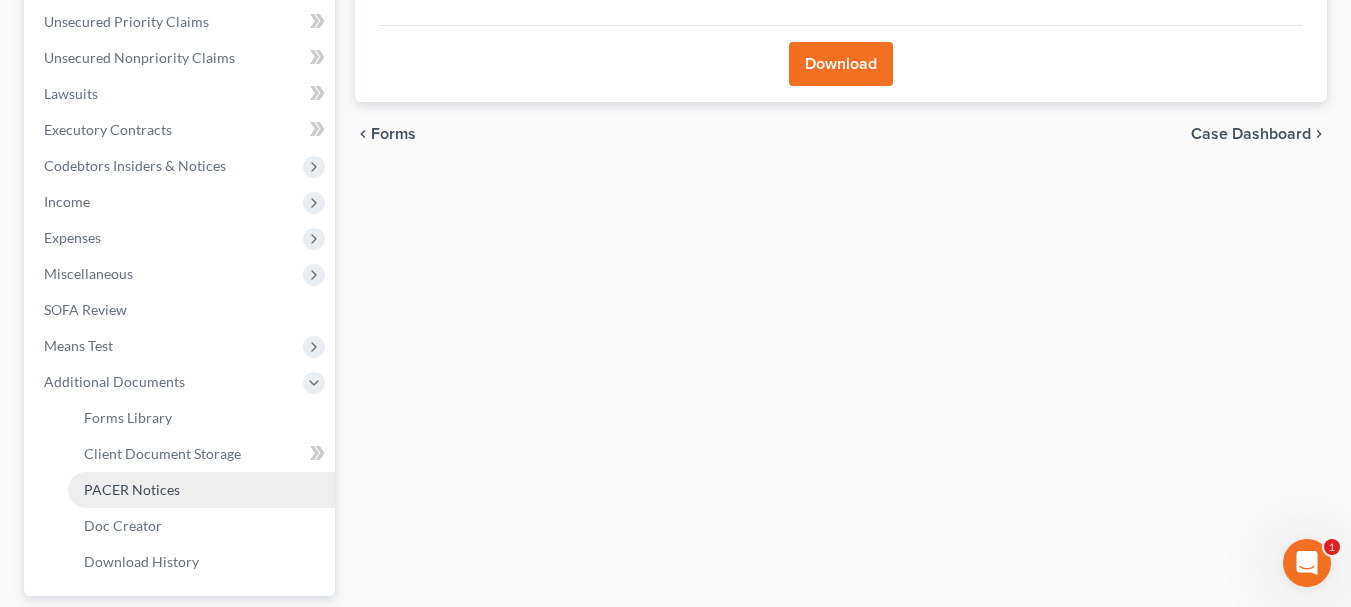 click on "PACER Notices" at bounding box center (132, 489) 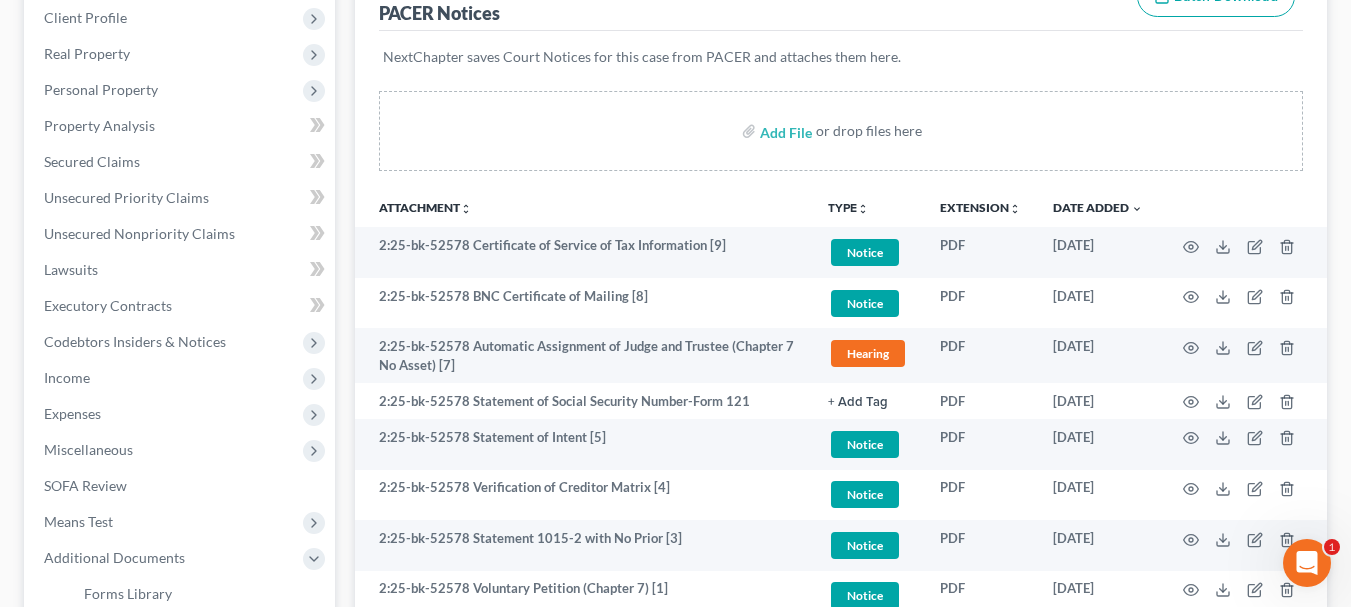 scroll, scrollTop: 300, scrollLeft: 0, axis: vertical 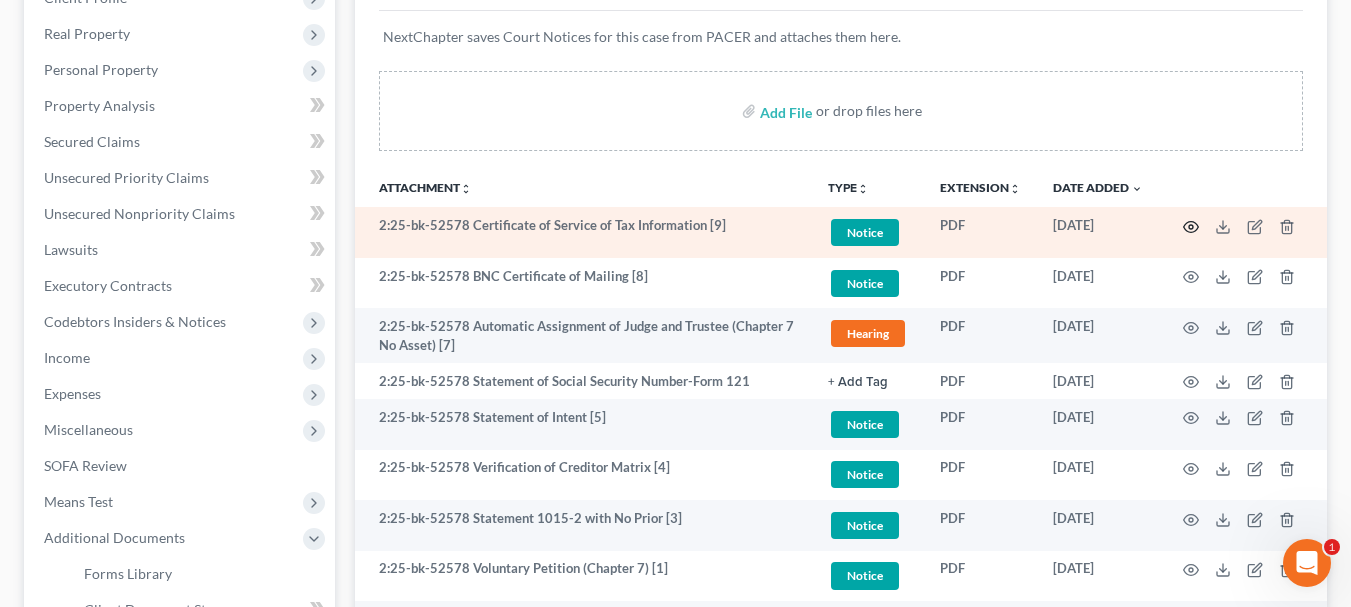 click 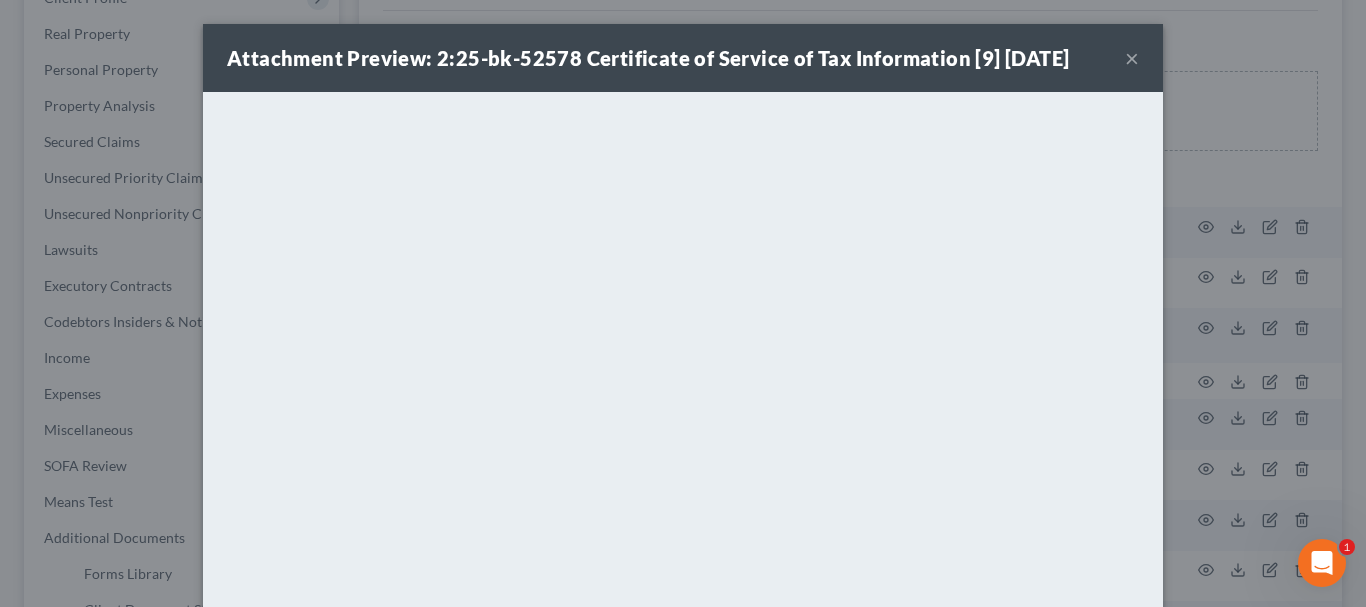 click on "×" at bounding box center [1132, 58] 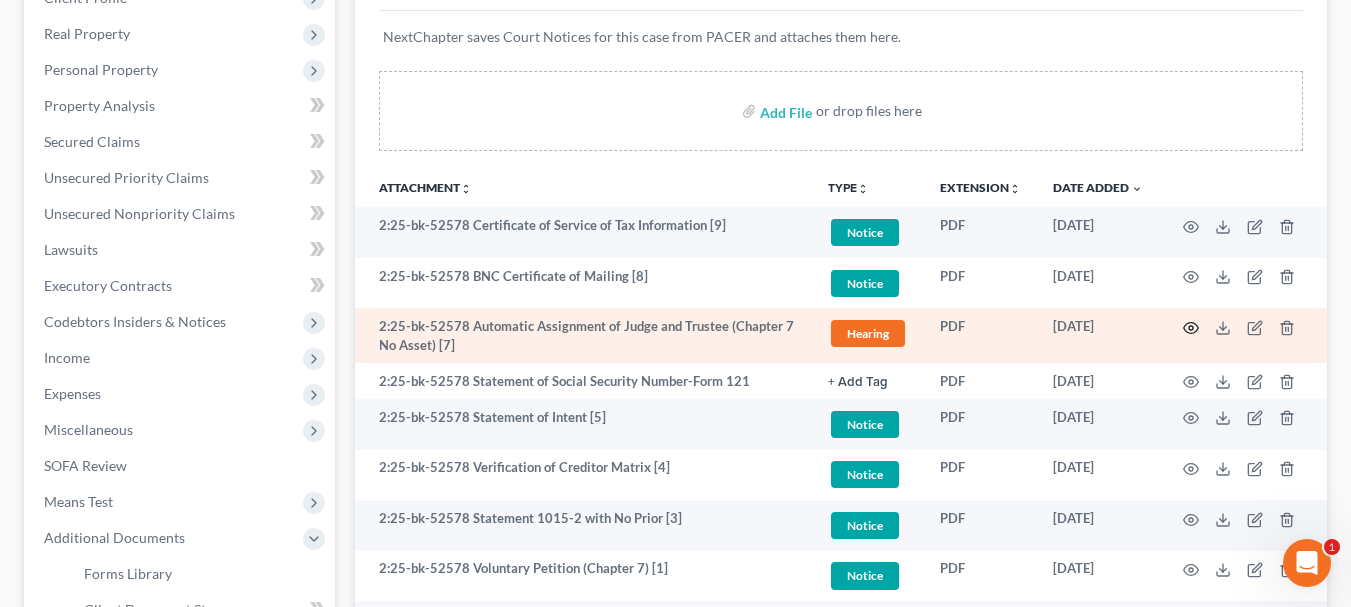 click 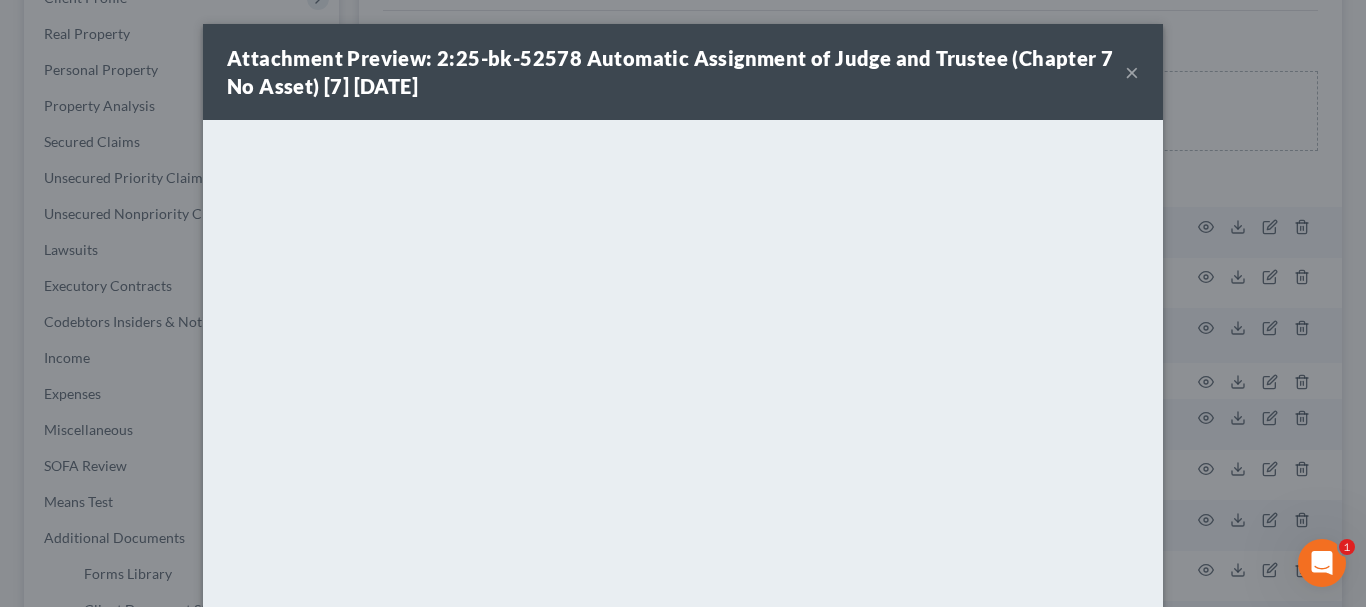 click on "×" at bounding box center (1132, 72) 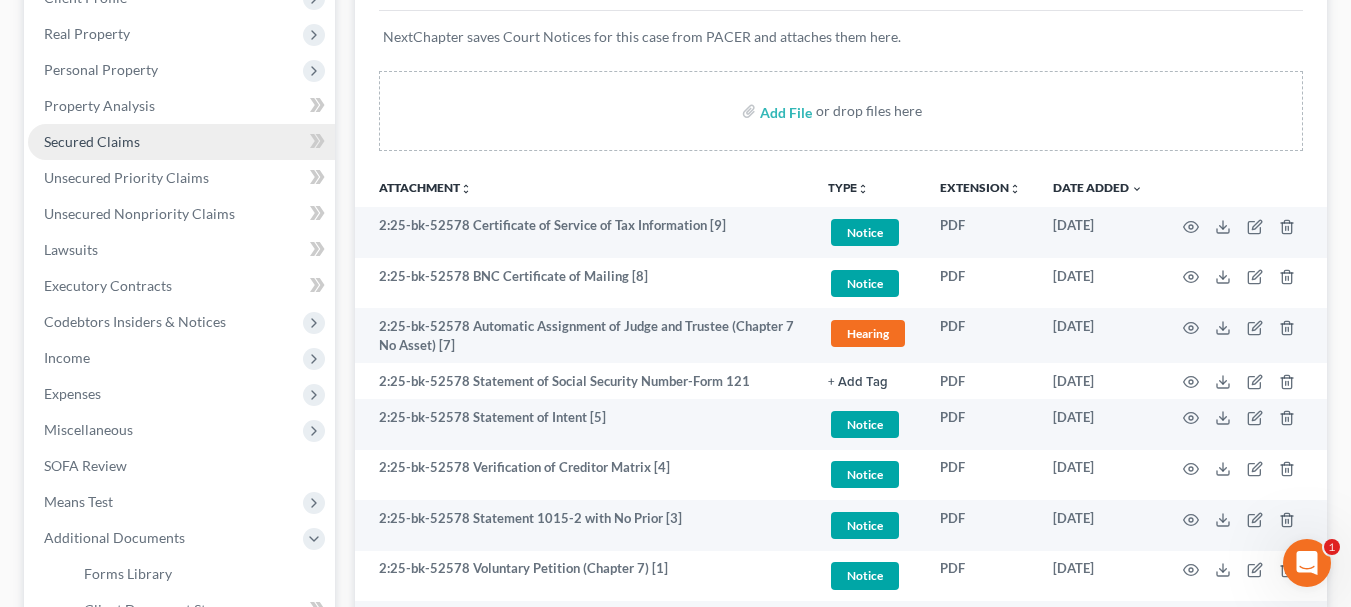 click on "Secured Claims" at bounding box center [92, 141] 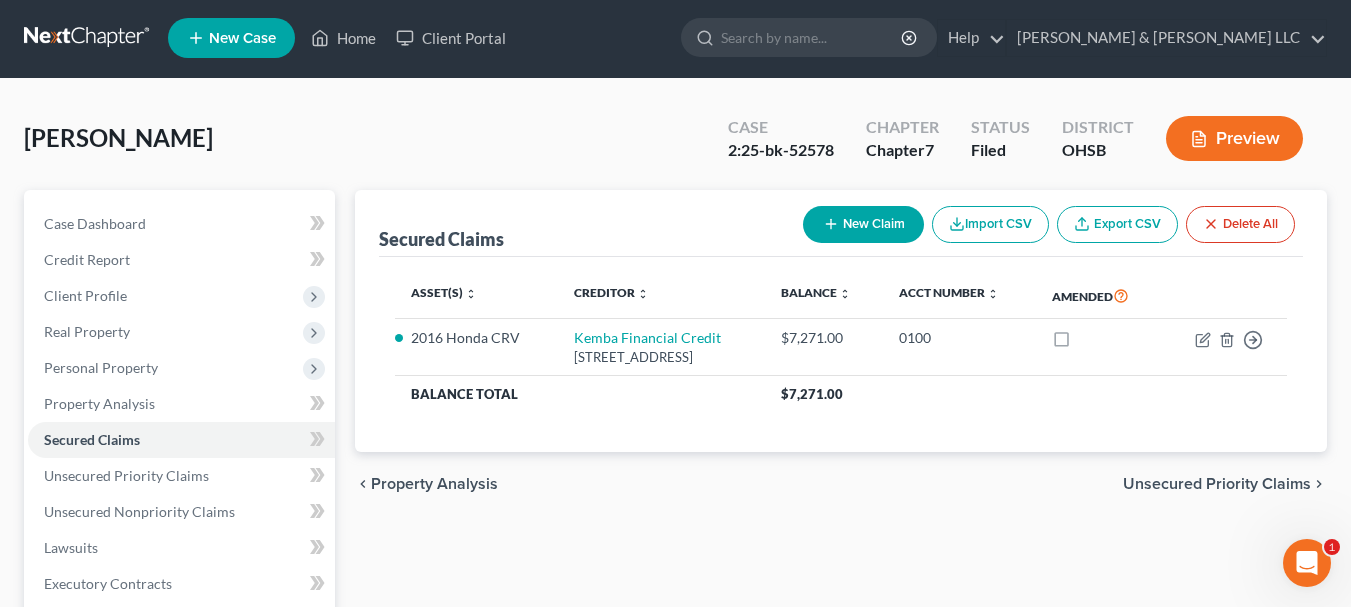 scroll, scrollTop: 0, scrollLeft: 0, axis: both 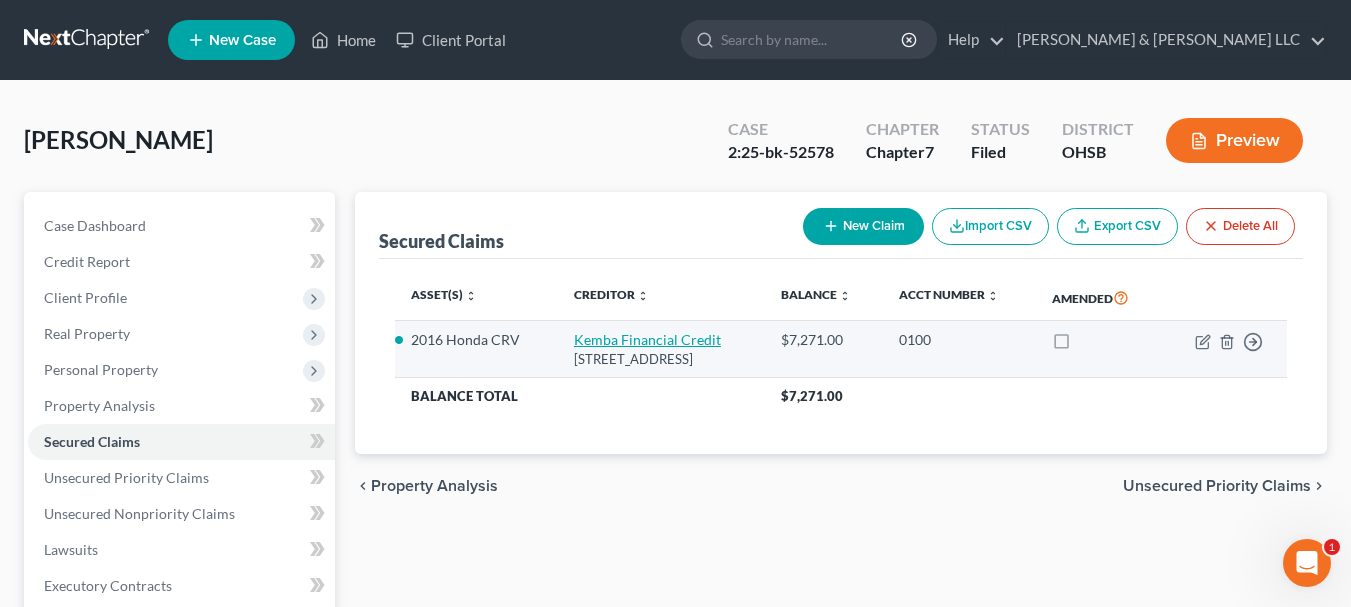 drag, startPoint x: 803, startPoint y: 360, endPoint x: 560, endPoint y: 339, distance: 243.90572 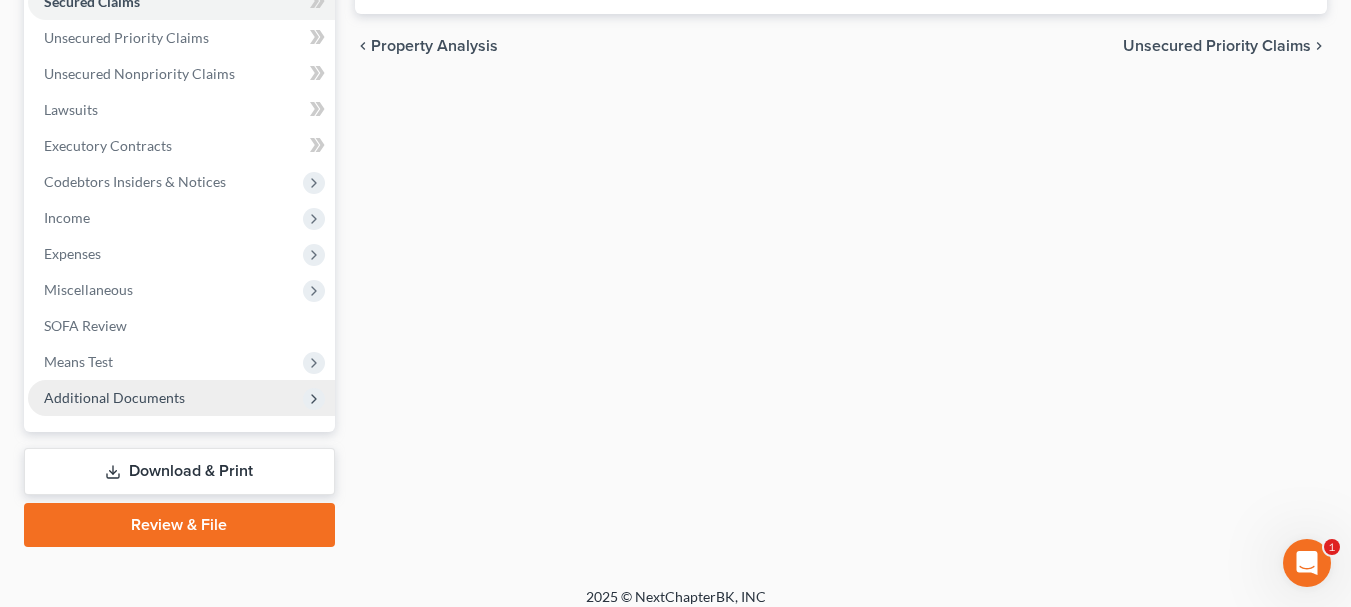 scroll, scrollTop: 456, scrollLeft: 0, axis: vertical 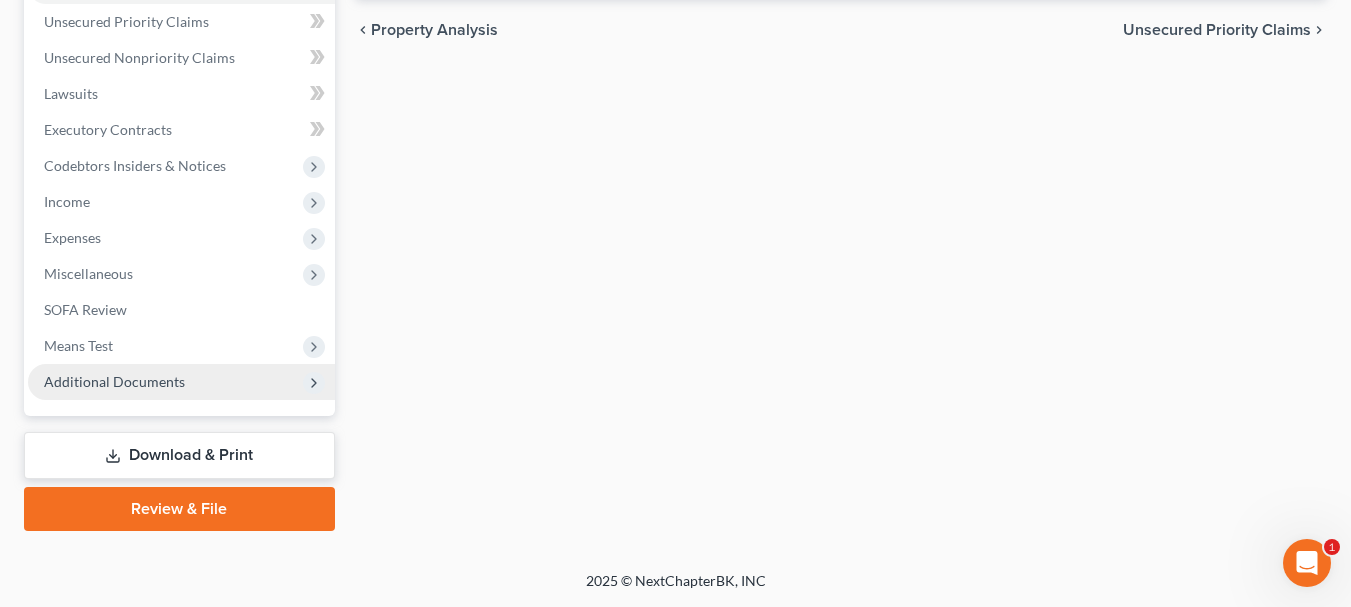 click on "Additional Documents" at bounding box center (114, 381) 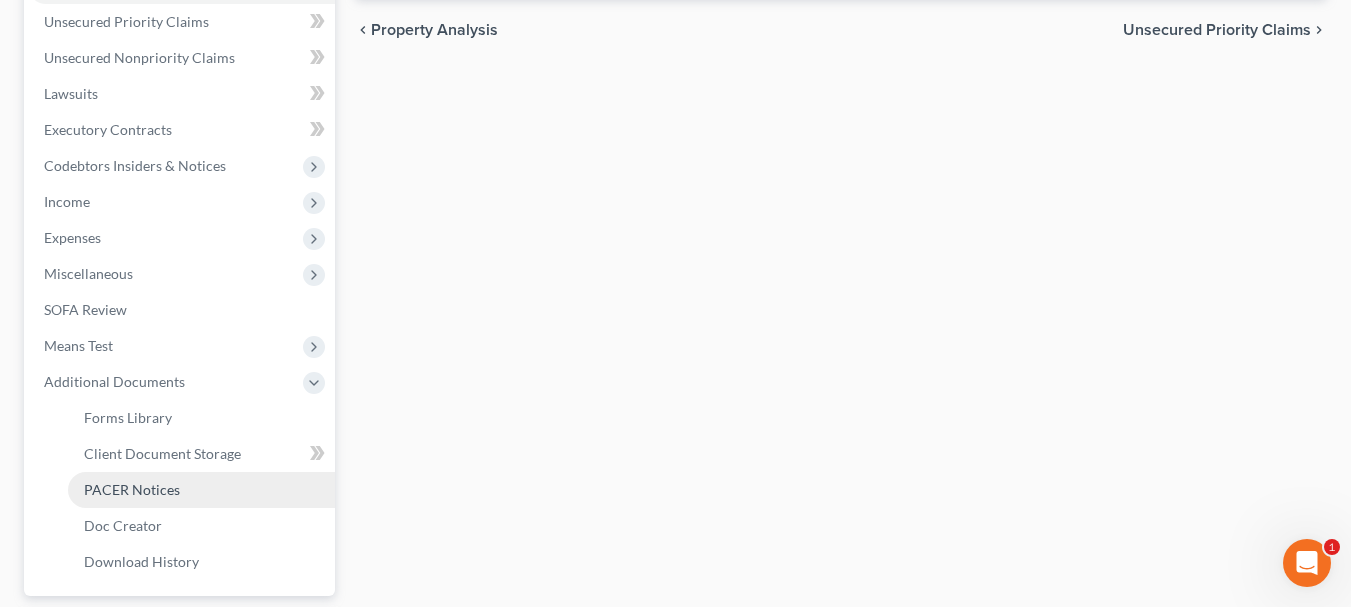 click on "PACER Notices" at bounding box center [132, 489] 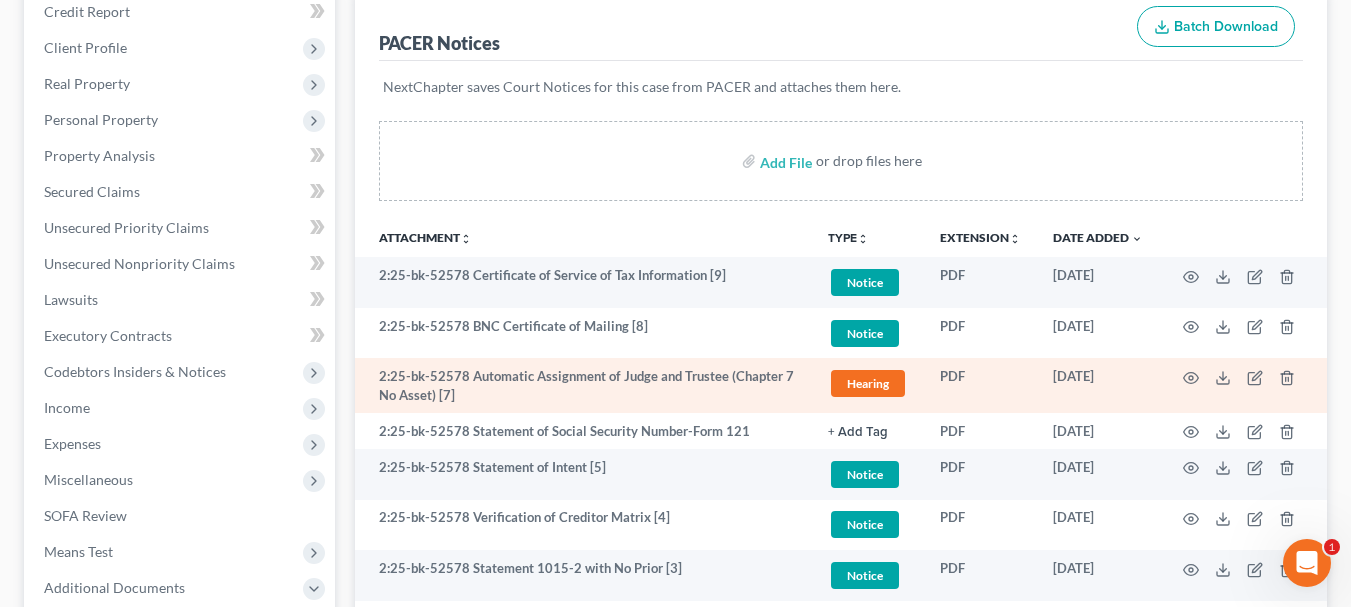 scroll, scrollTop: 300, scrollLeft: 0, axis: vertical 